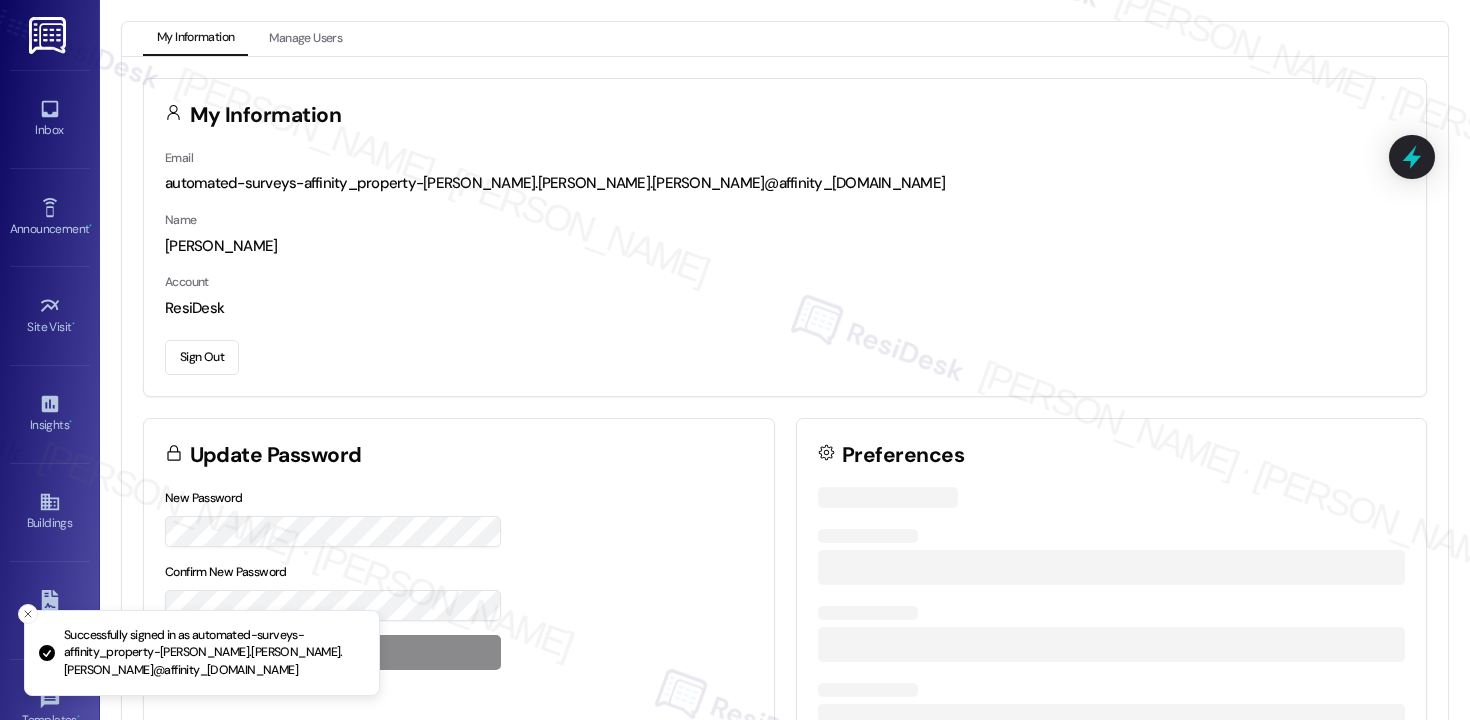 scroll, scrollTop: 0, scrollLeft: 0, axis: both 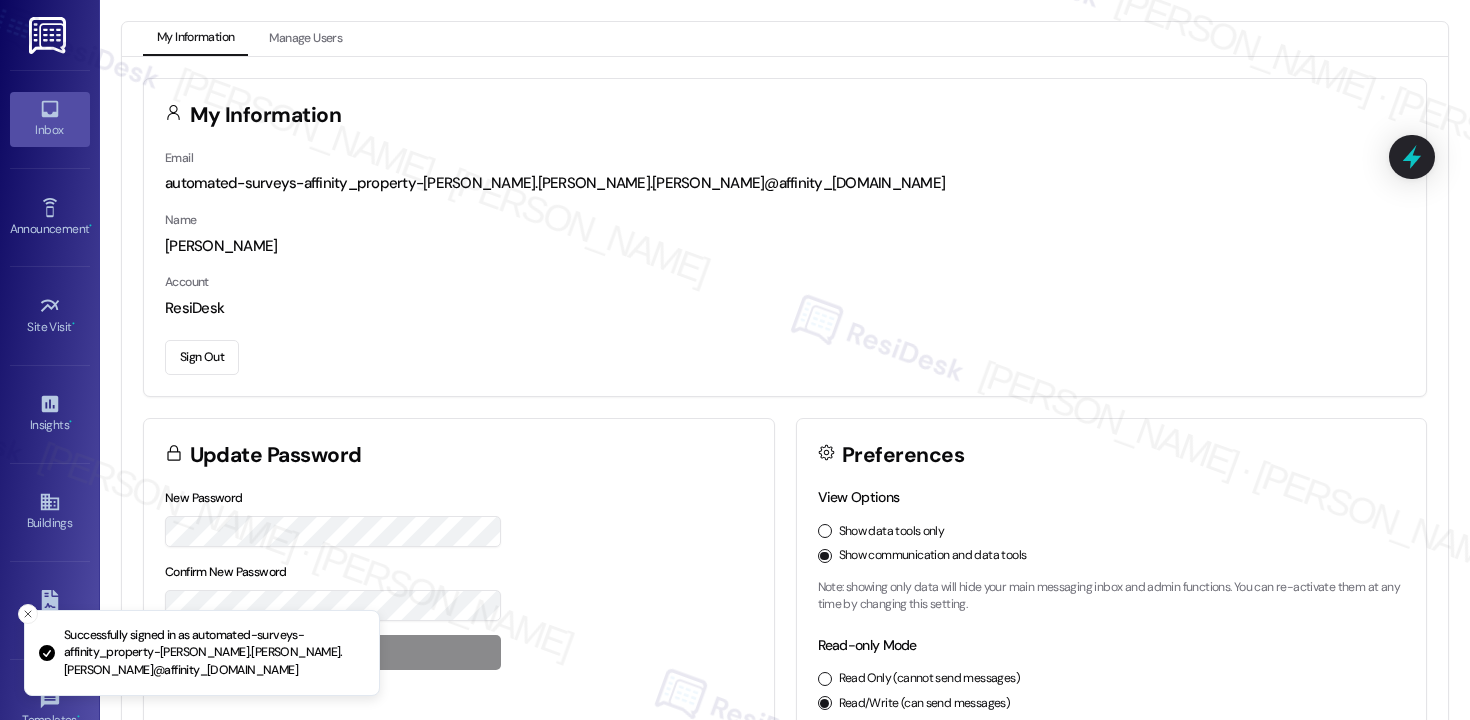 click on "Inbox" at bounding box center (50, 130) 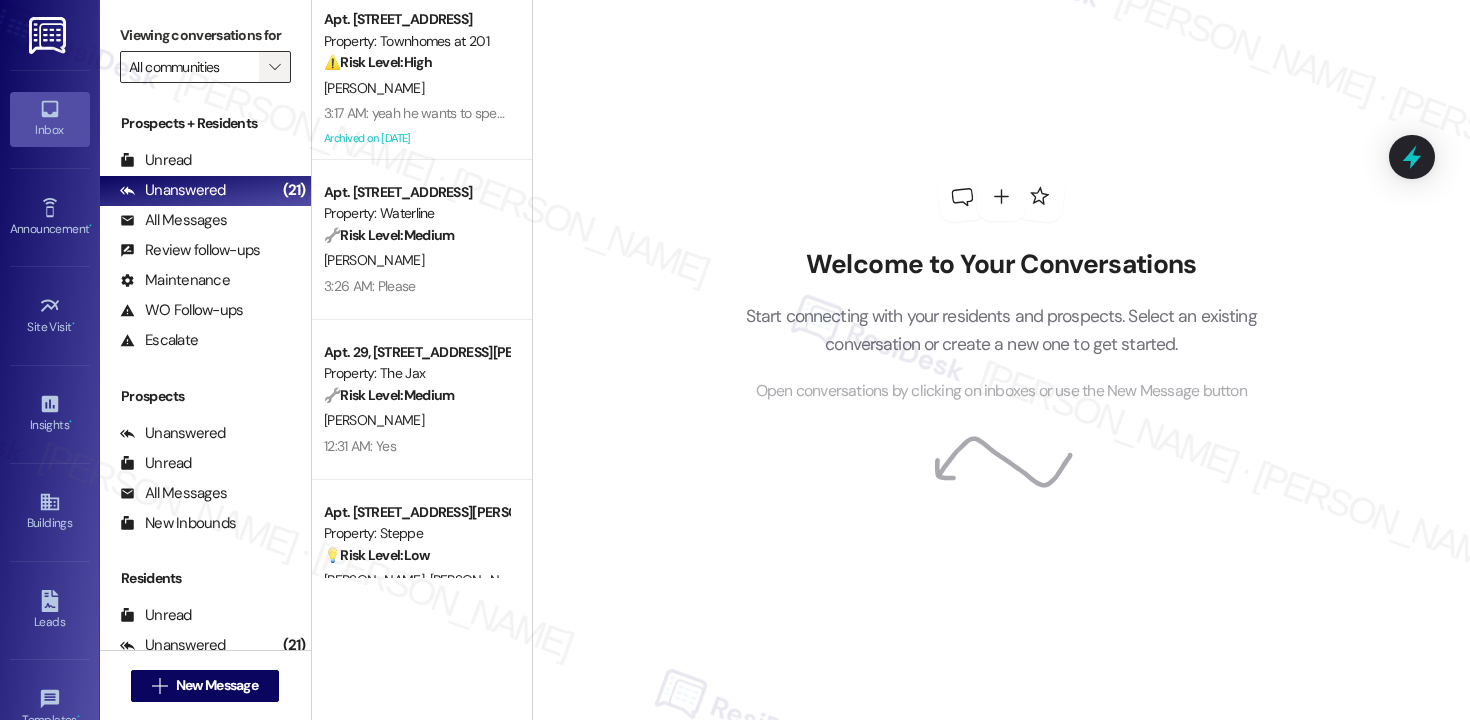 click on "" at bounding box center [275, 67] 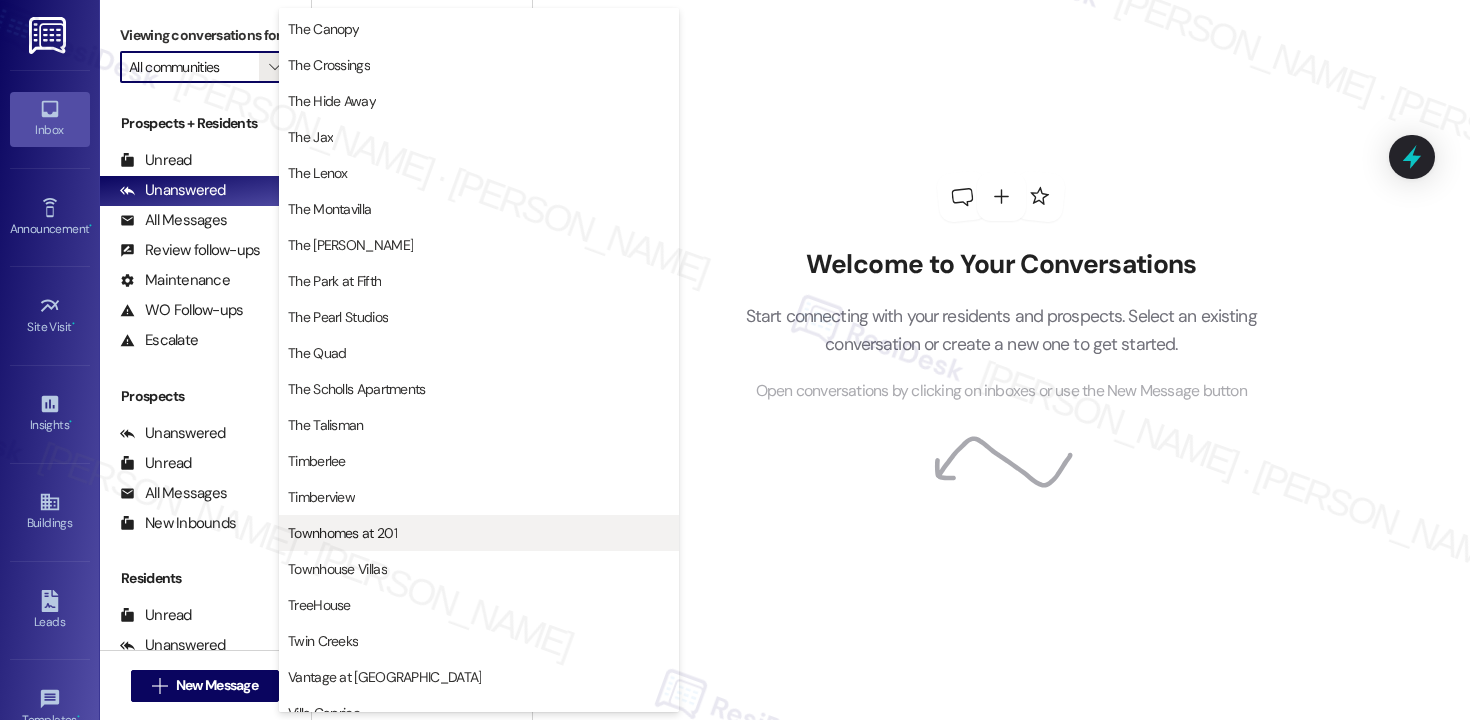 scroll, scrollTop: 3675, scrollLeft: 0, axis: vertical 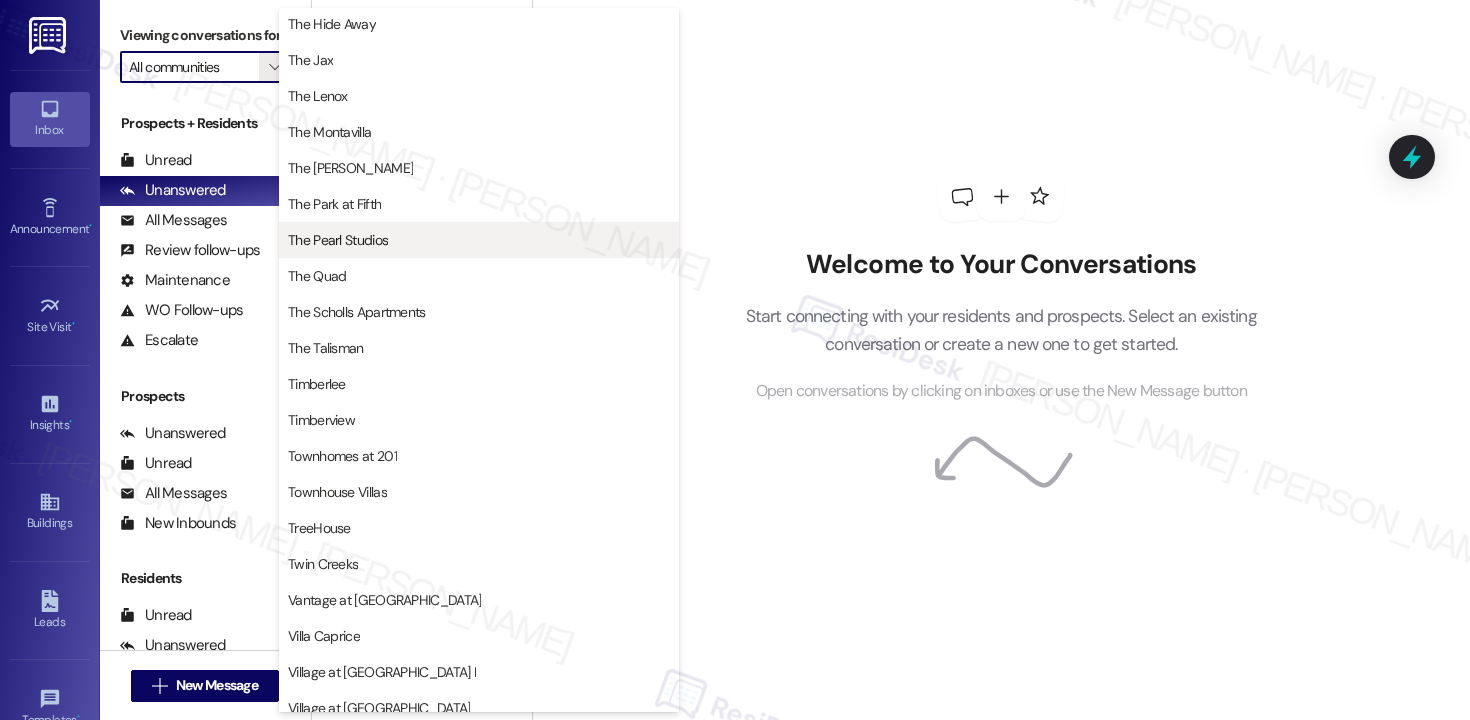 click on "The Pearl Studios" at bounding box center [338, 240] 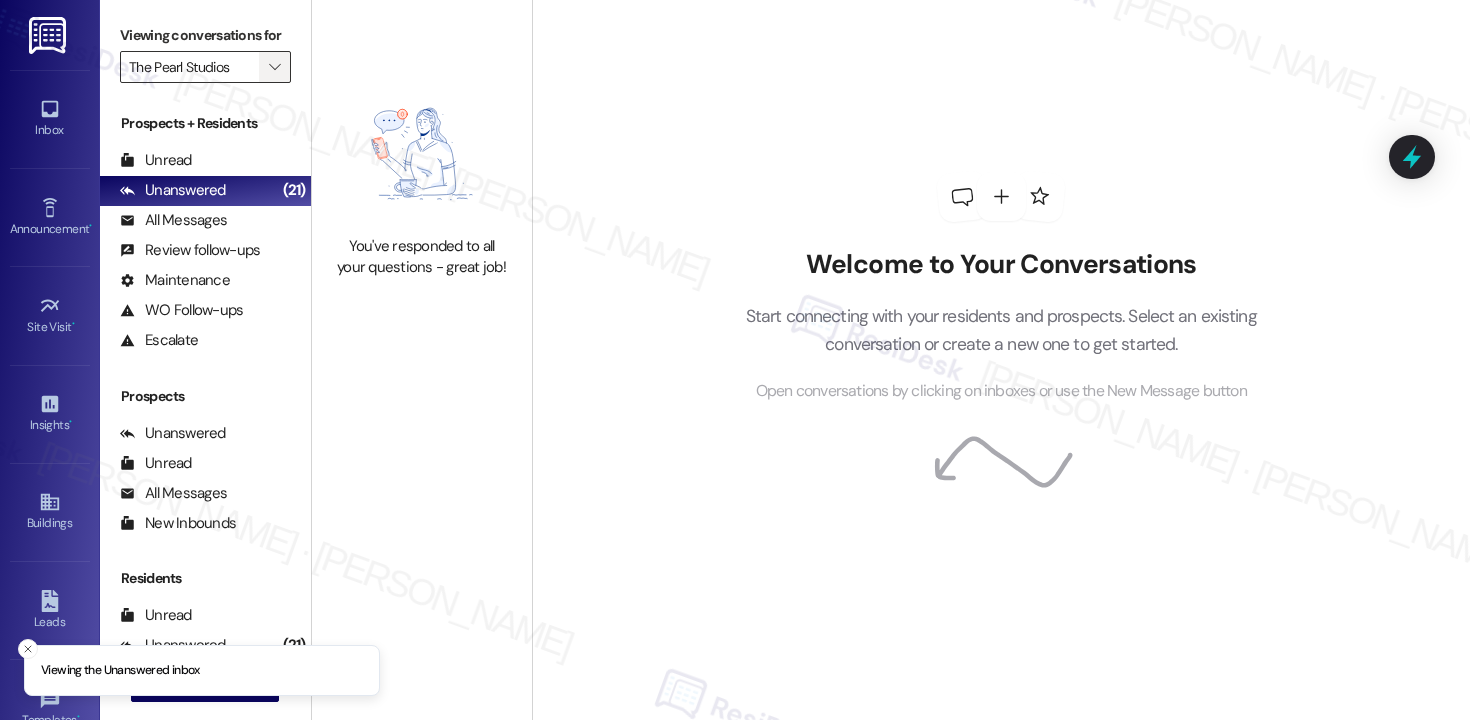 click on "" at bounding box center (274, 67) 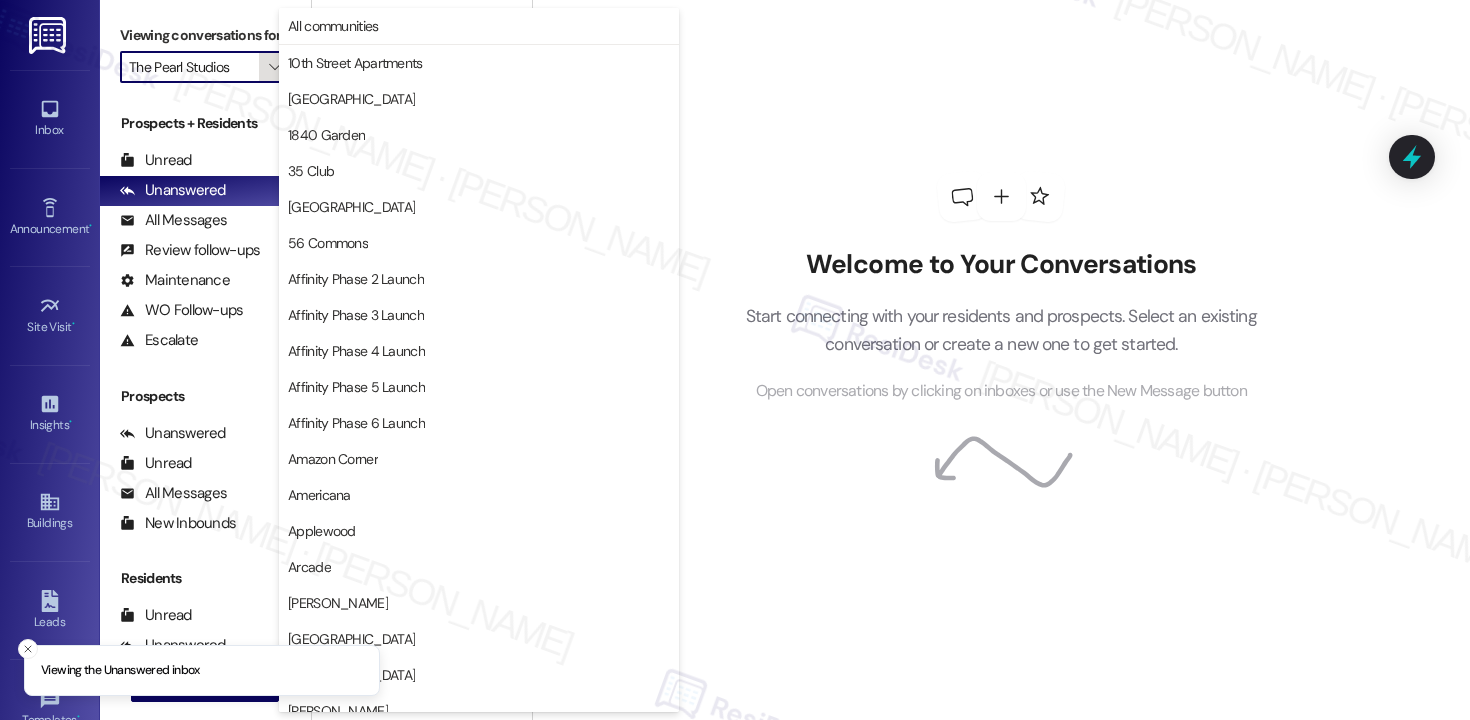 scroll, scrollTop: 3488, scrollLeft: 0, axis: vertical 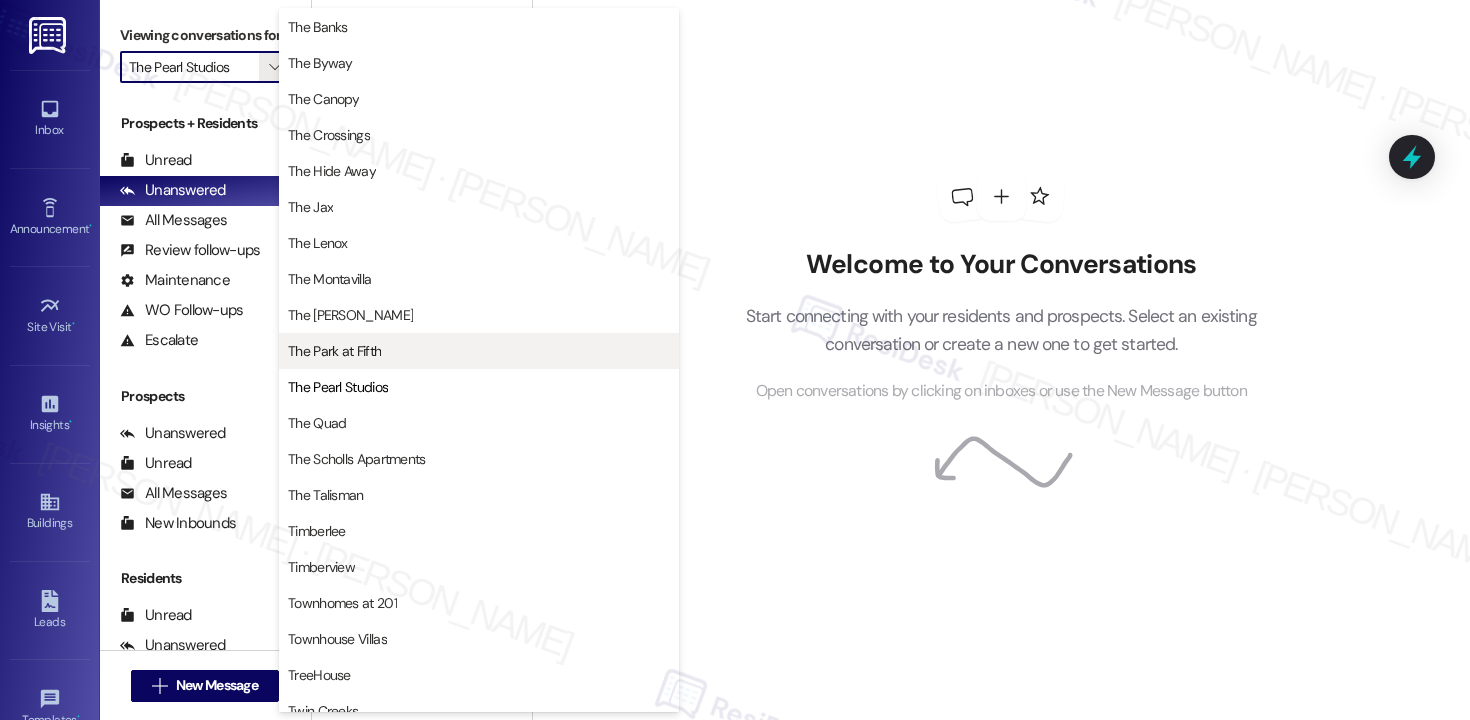 click on "The Park at Fifth" at bounding box center [334, 351] 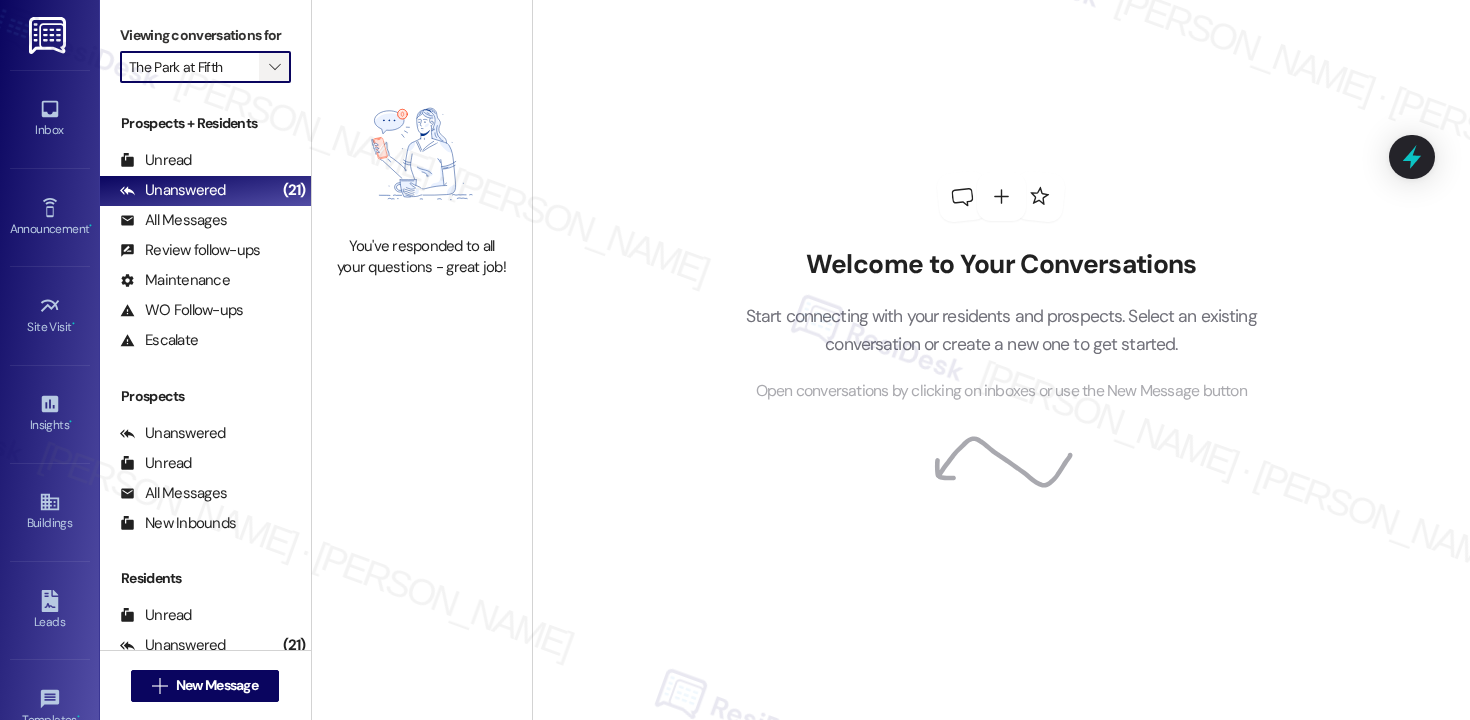 click on "" at bounding box center [274, 67] 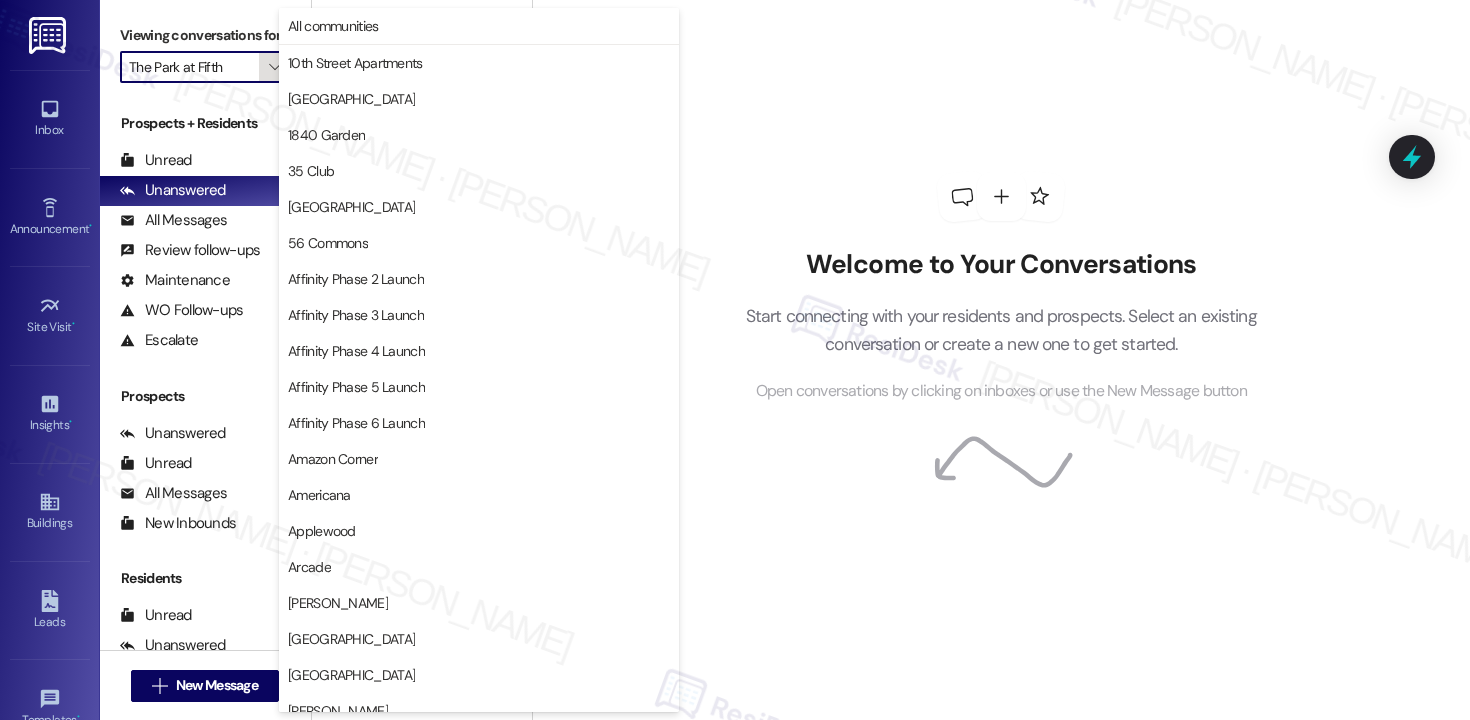 scroll, scrollTop: 3488, scrollLeft: 0, axis: vertical 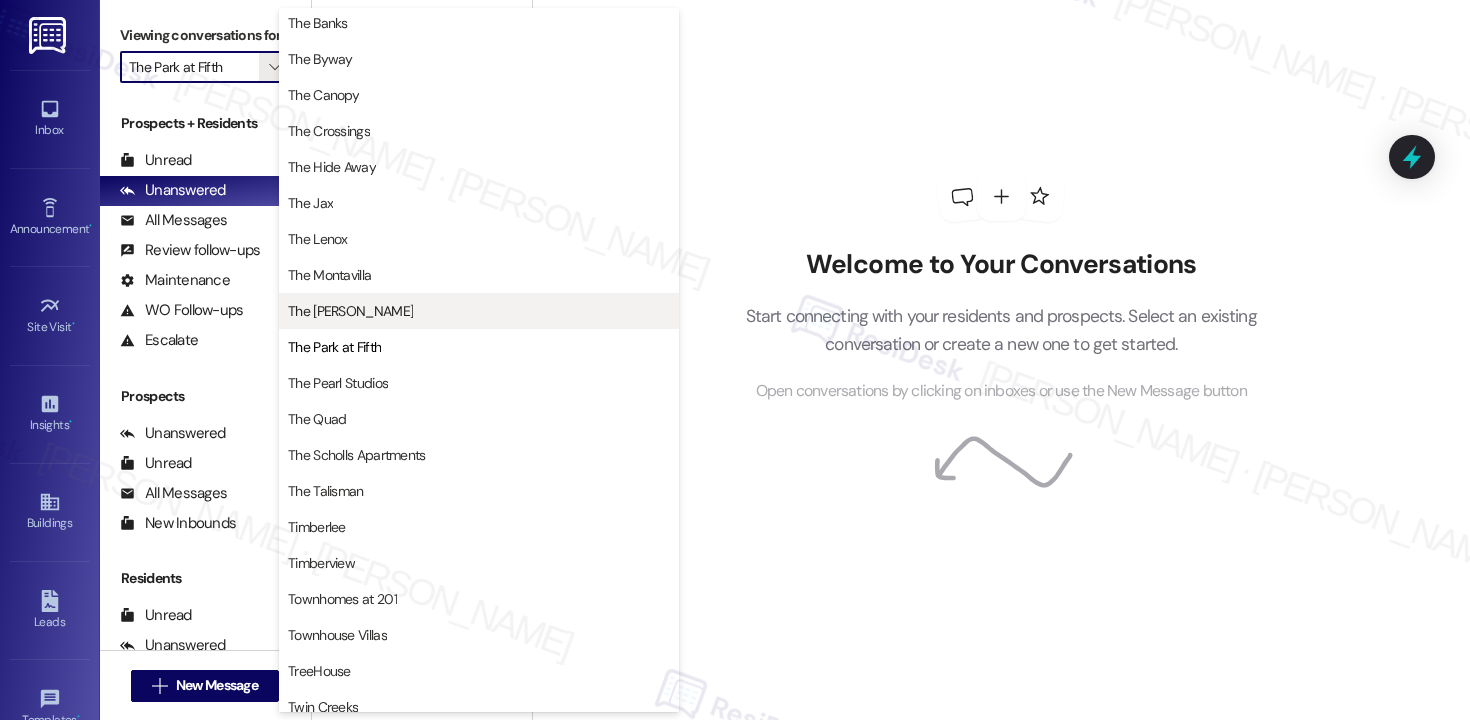 click on "The [PERSON_NAME]" at bounding box center [479, 311] 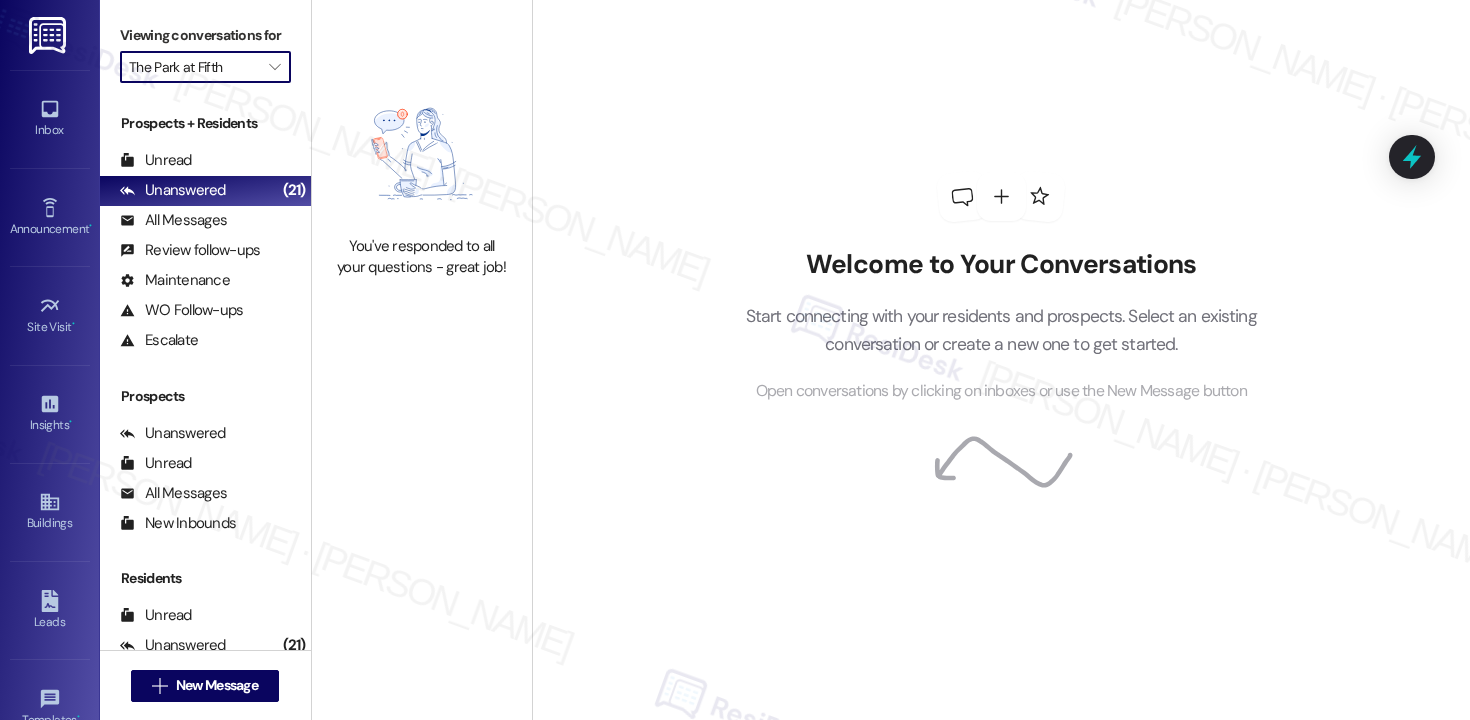 type on "The [PERSON_NAME]" 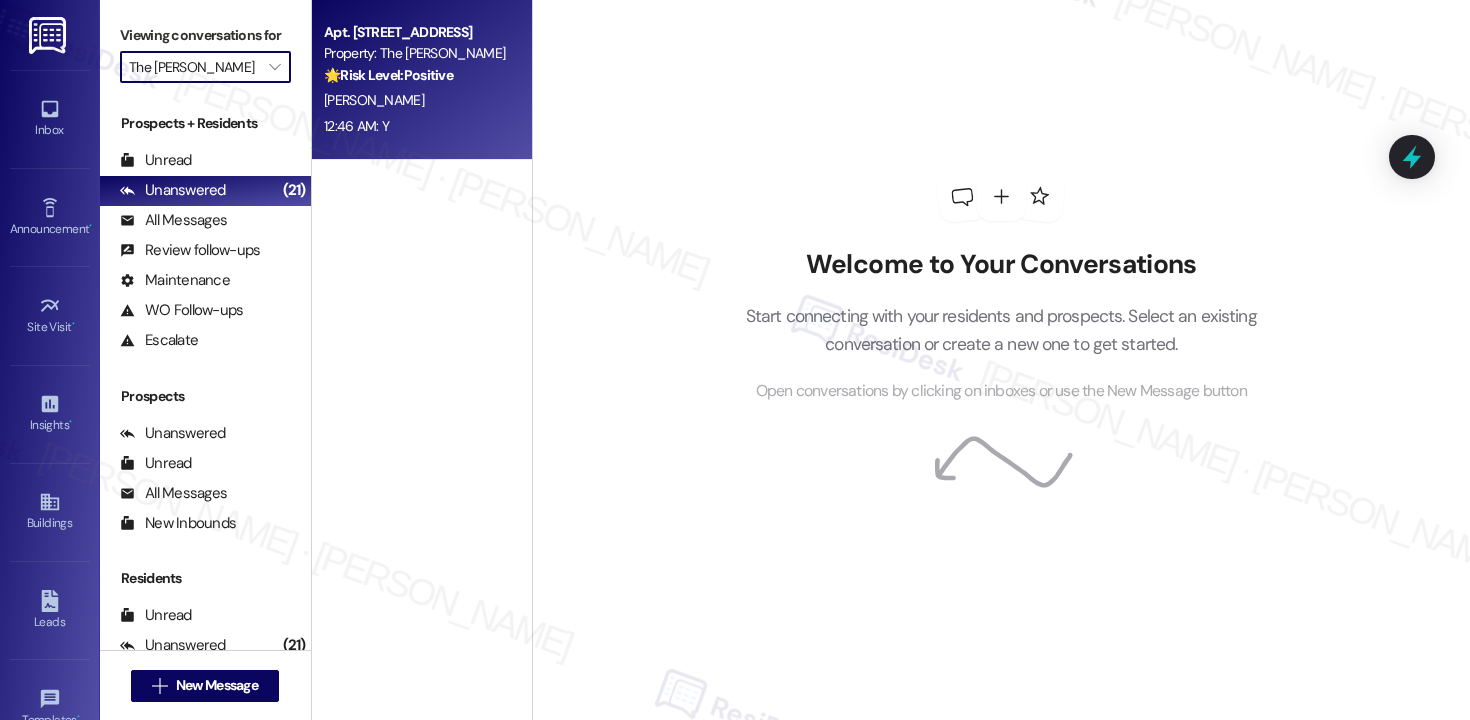 click on "[PERSON_NAME]" at bounding box center (416, 100) 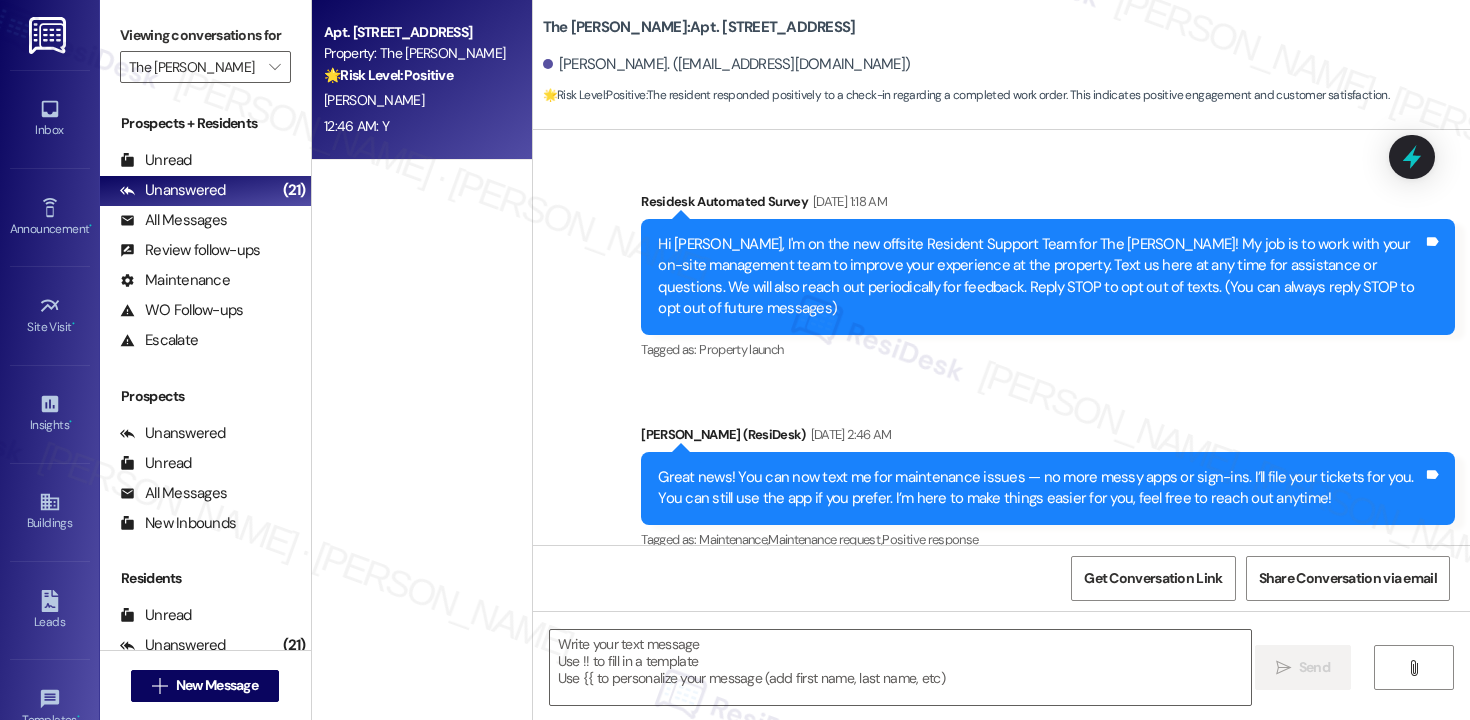click on "[PERSON_NAME]" at bounding box center [416, 100] 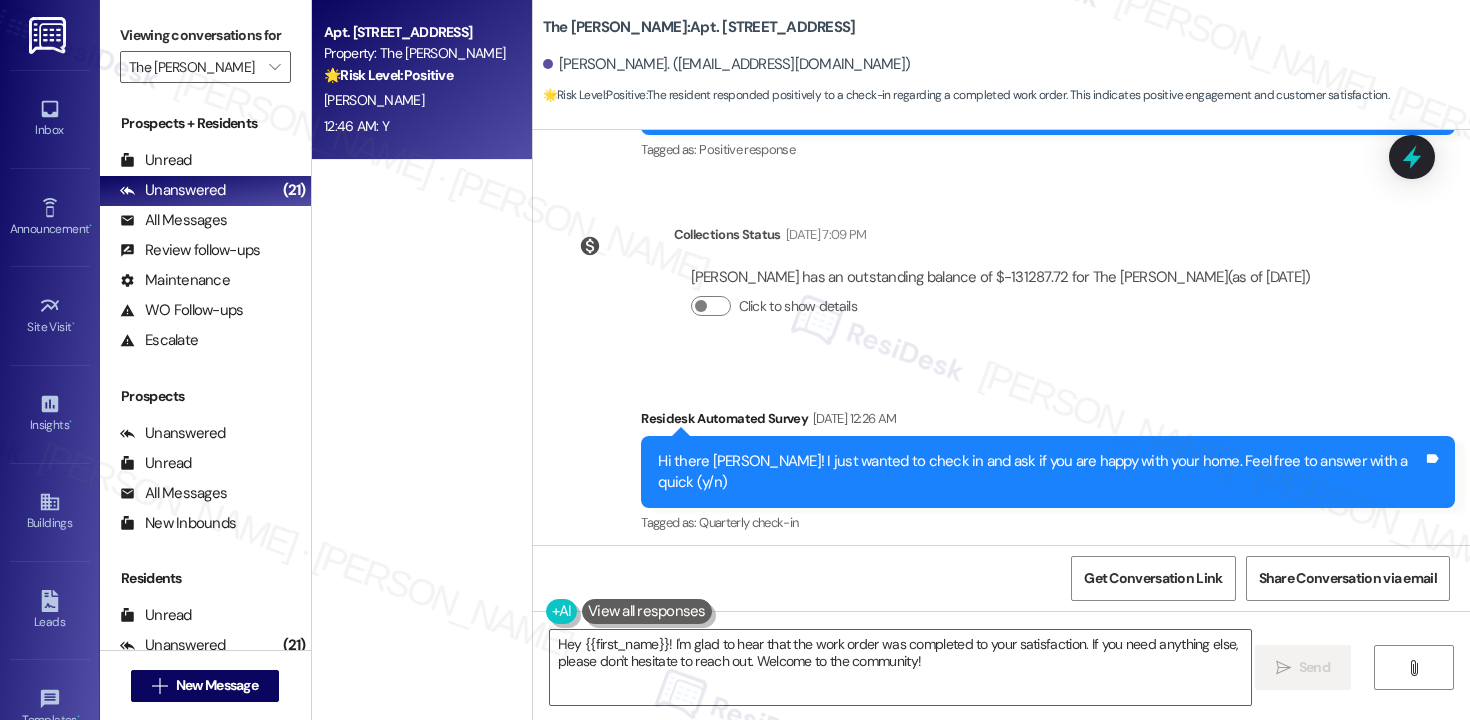scroll, scrollTop: 1393, scrollLeft: 0, axis: vertical 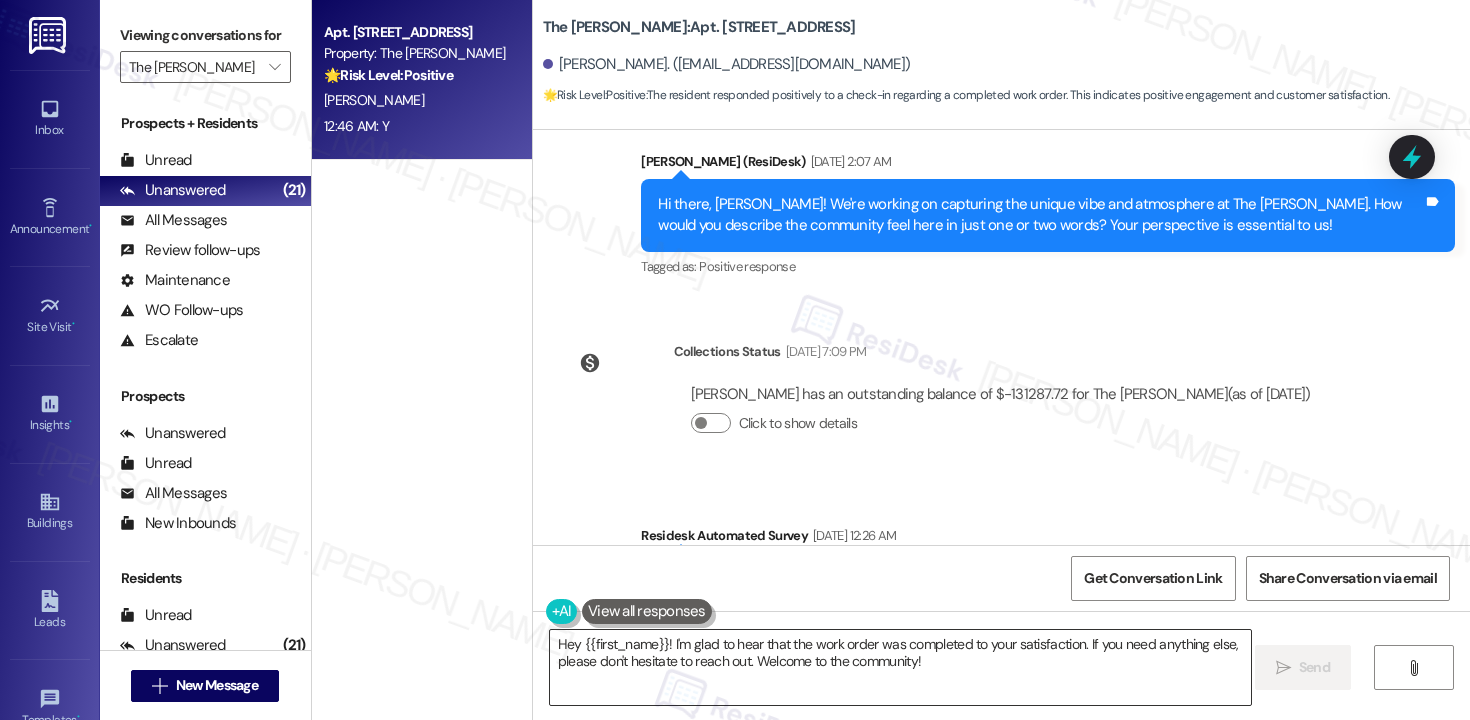 click on "Hey {{first_name}}! I'm glad to hear that the work order was completed to your satisfaction. If you need anything else, please don't hesitate to reach out. Welcome to the community!" at bounding box center [900, 667] 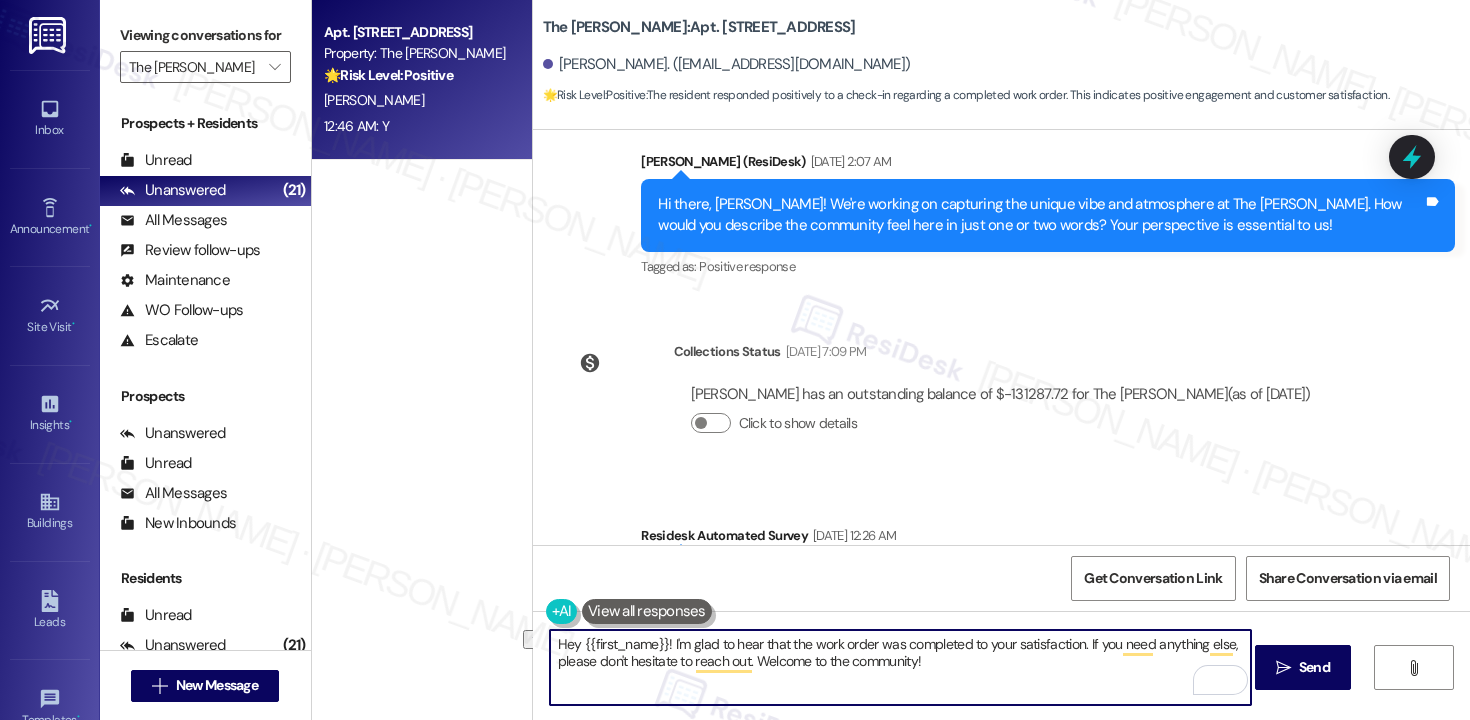 drag, startPoint x: 937, startPoint y: 657, endPoint x: 747, endPoint y: 661, distance: 190.0421 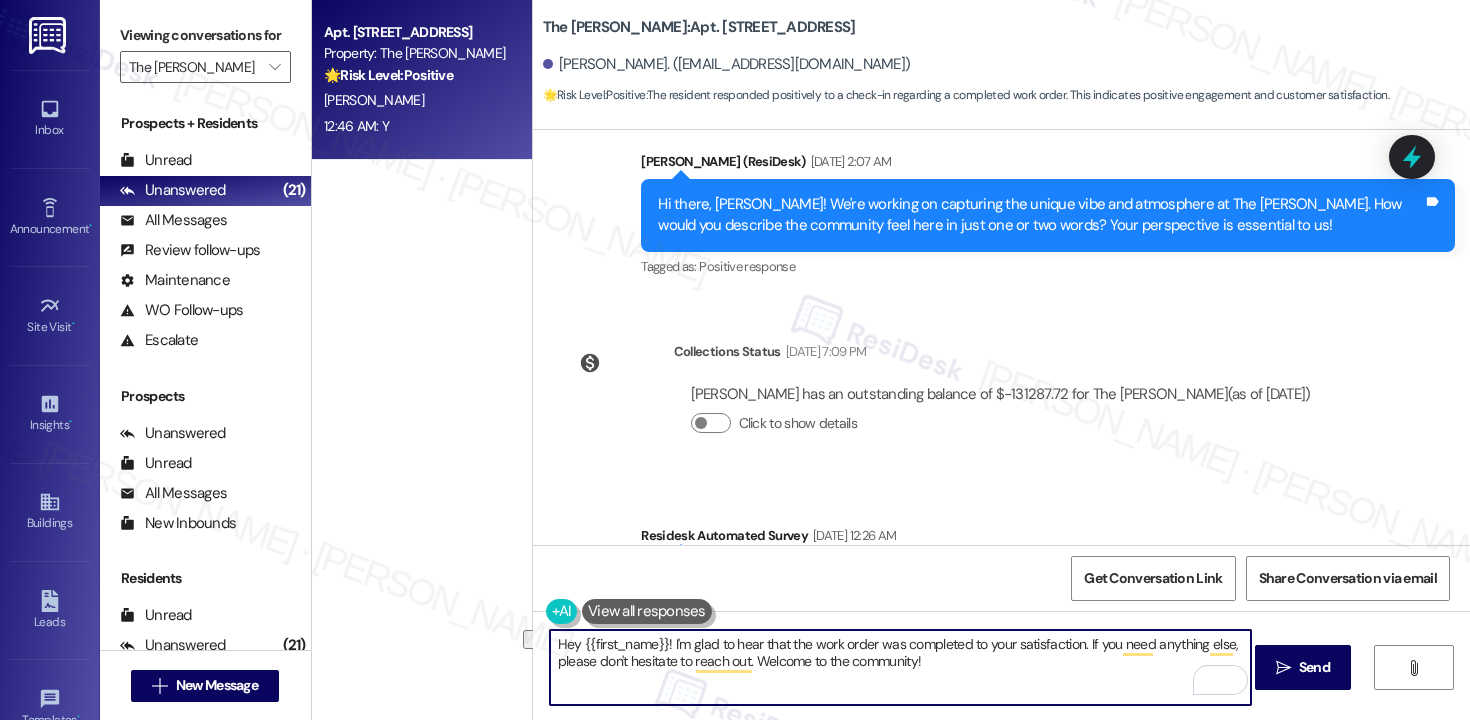 click on "Hey {{first_name}}! I'm glad to hear that the work order was completed to your satisfaction. If you need anything else, please don't hesitate to reach out. Welcome to the community!" at bounding box center (900, 667) 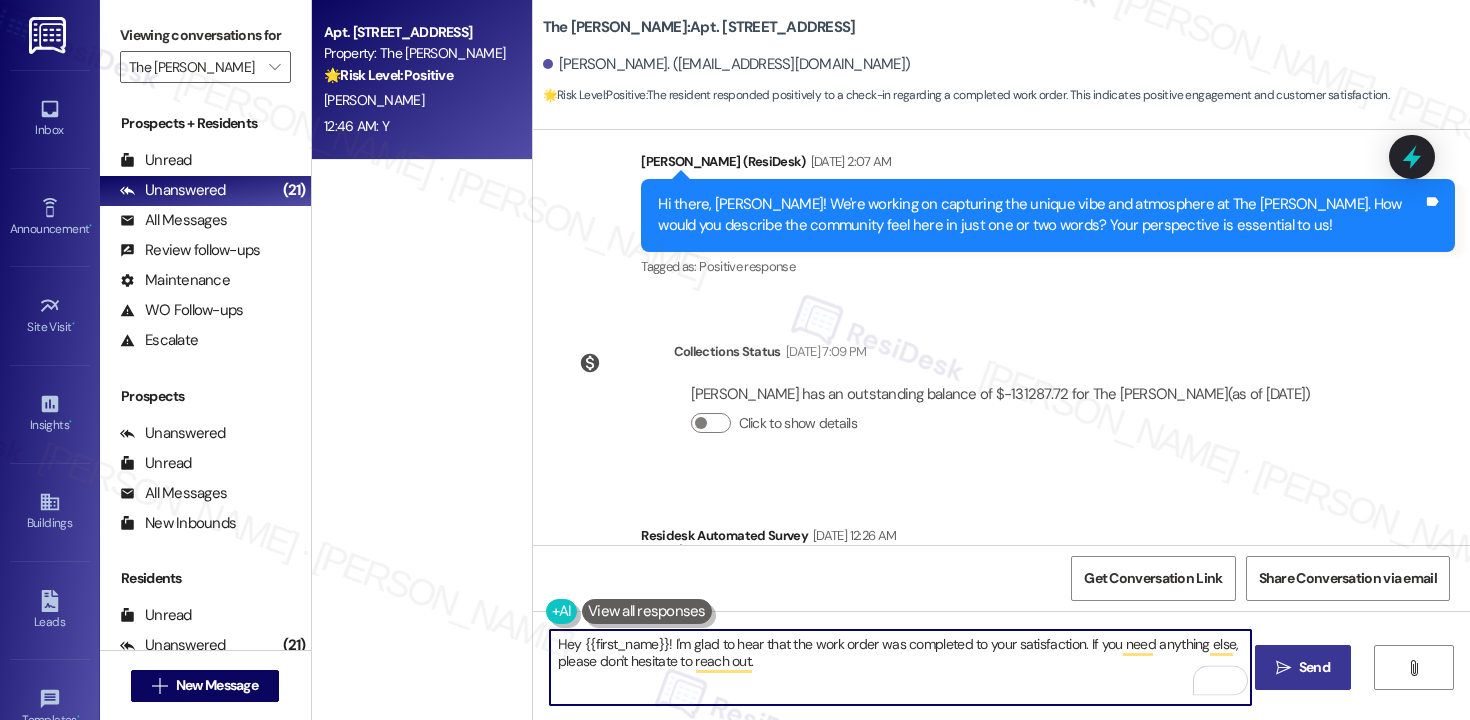 type on "Hey {{first_name}}! I'm glad to hear that the work order was completed to your satisfaction. If you need anything else, please don't hesitate to reach out." 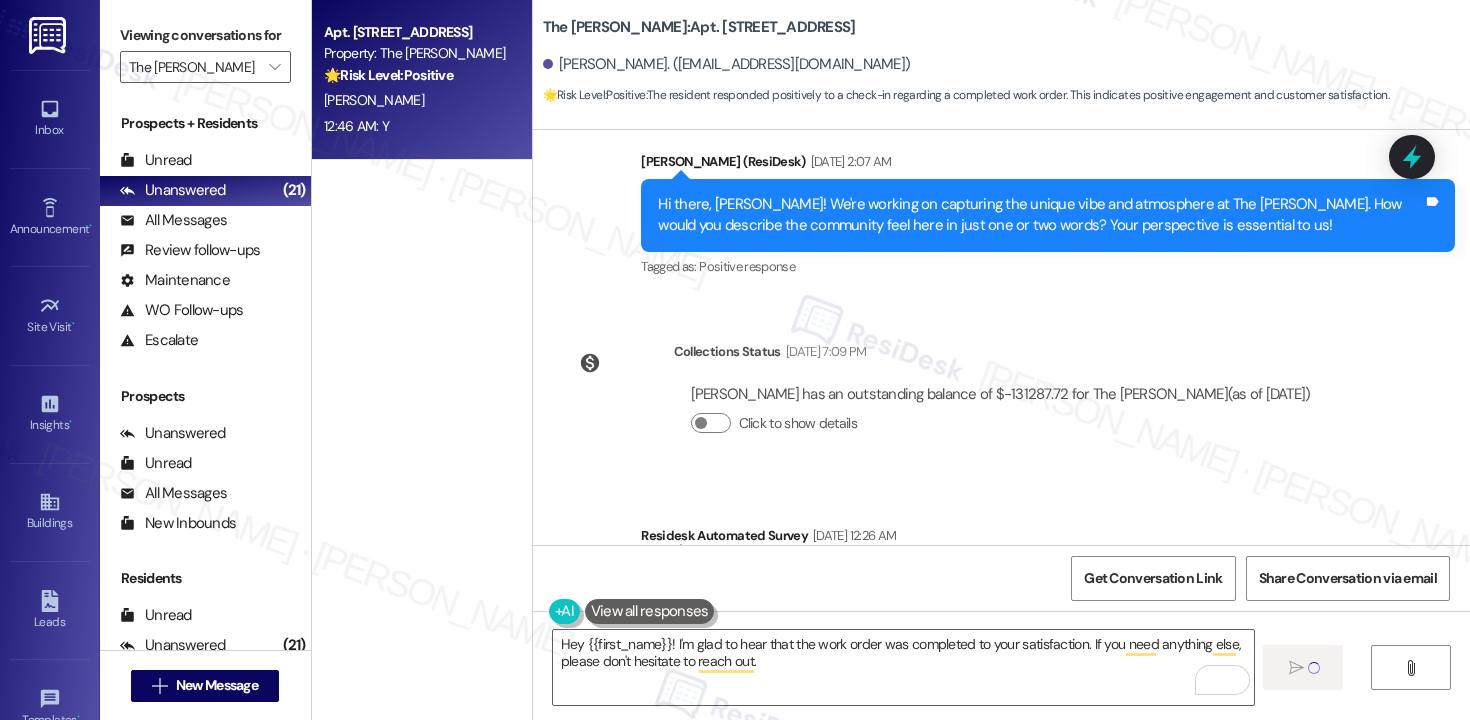 type 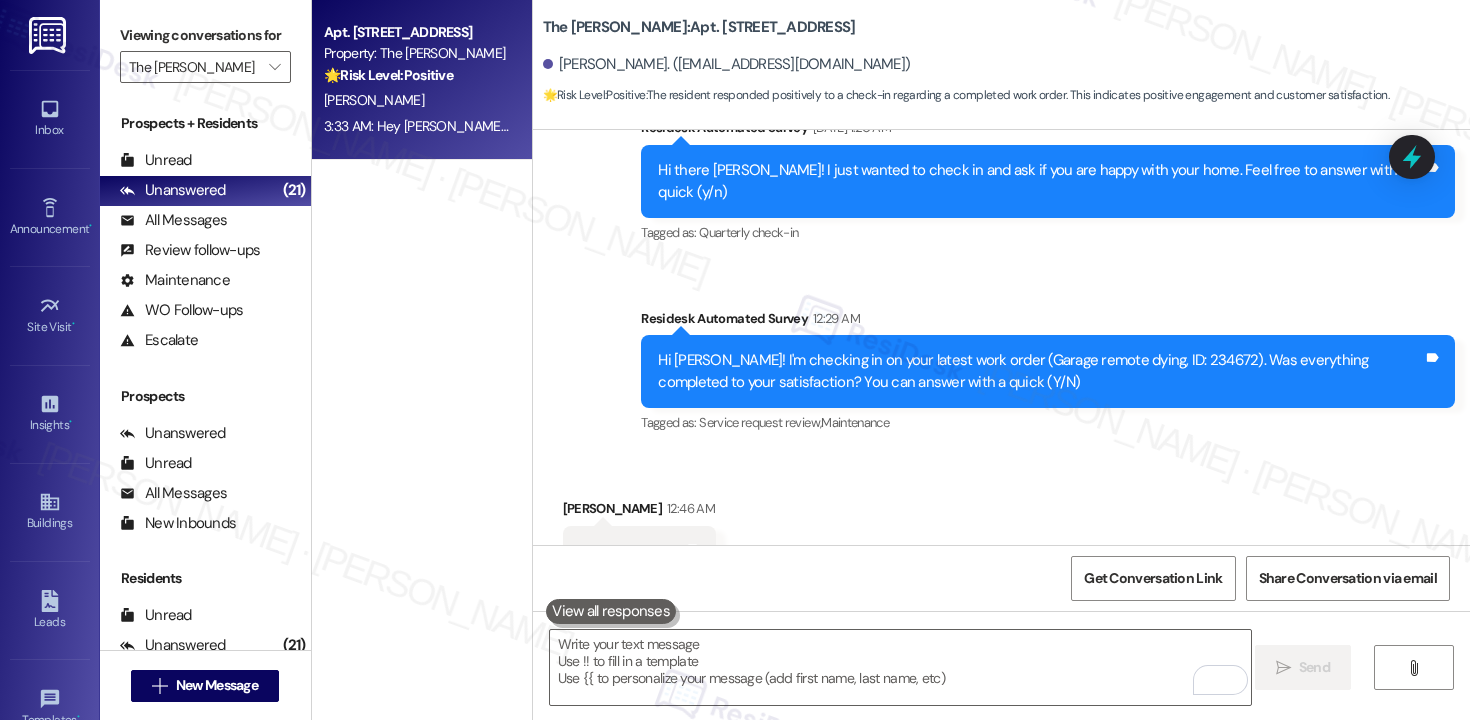 scroll, scrollTop: 2789, scrollLeft: 0, axis: vertical 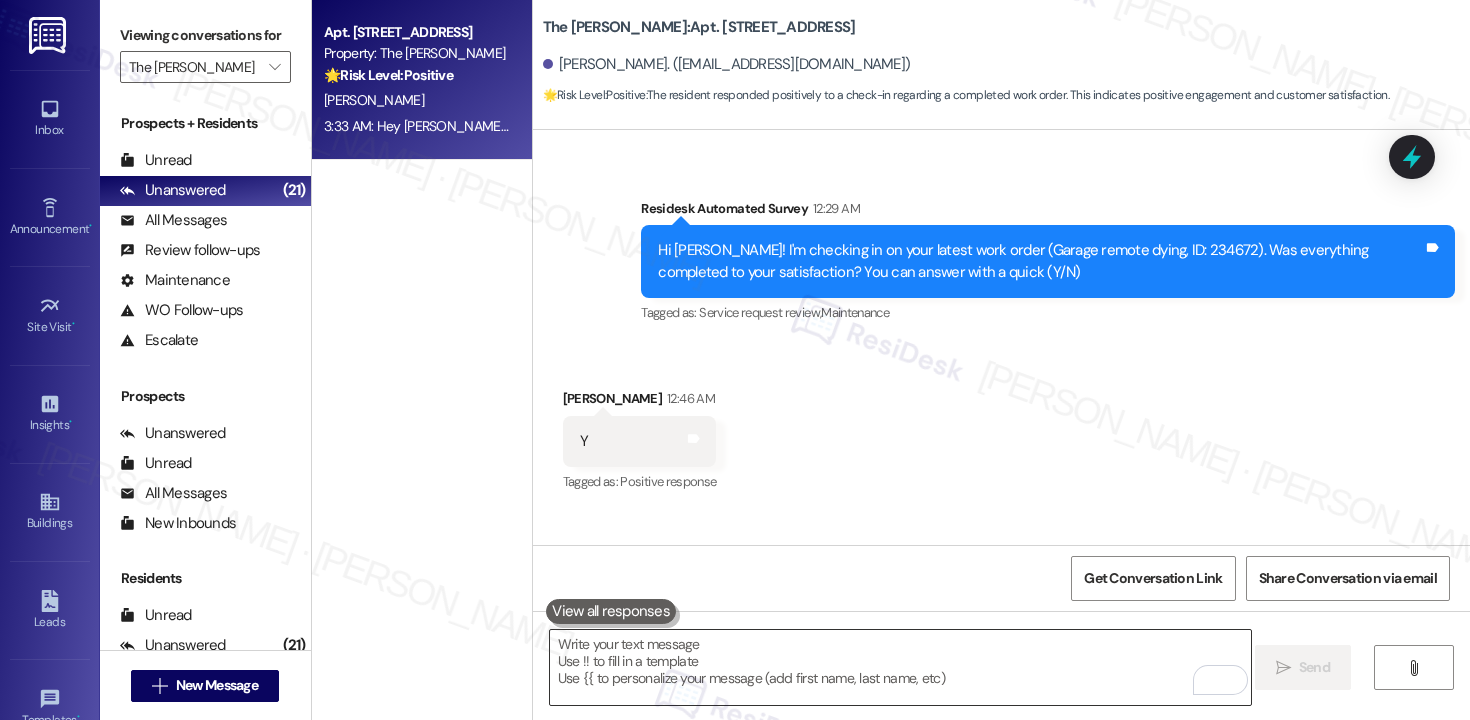 click at bounding box center (900, 667) 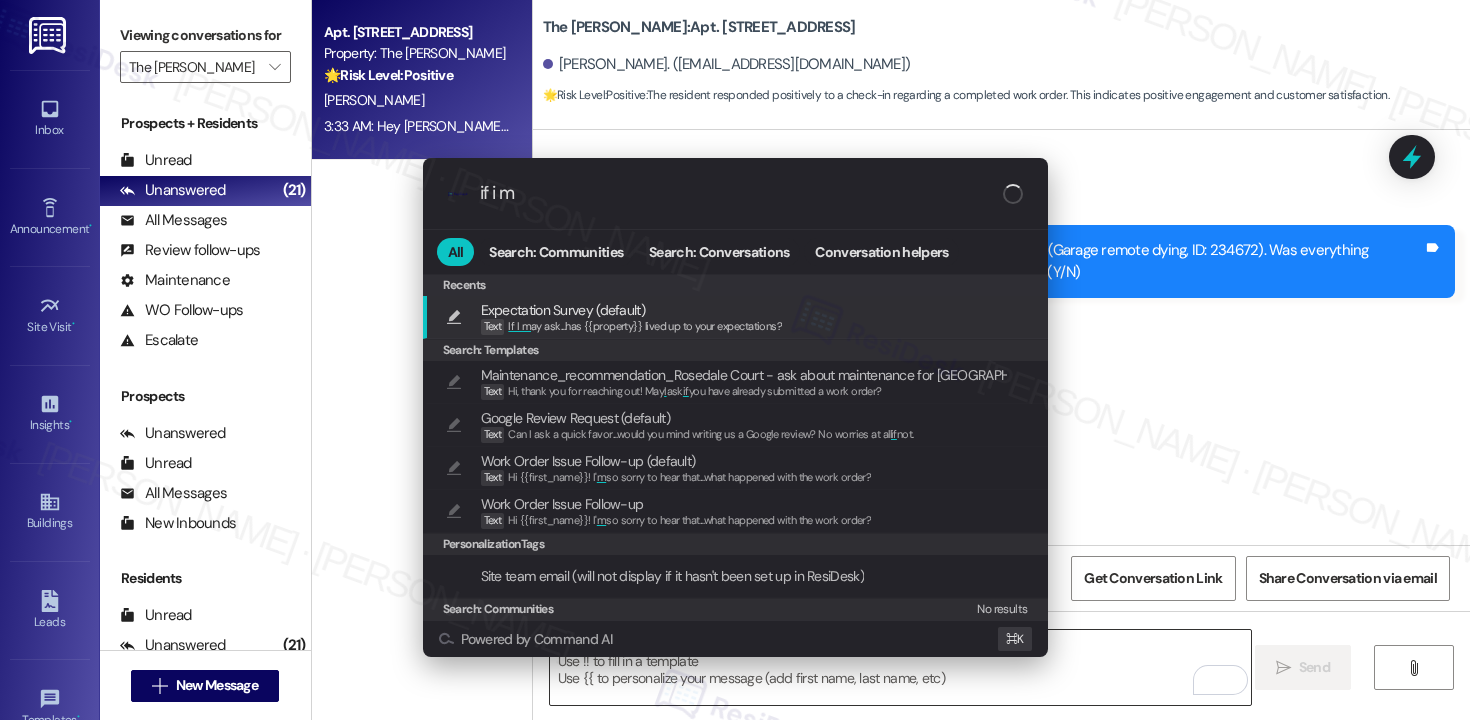 type on "if i ma" 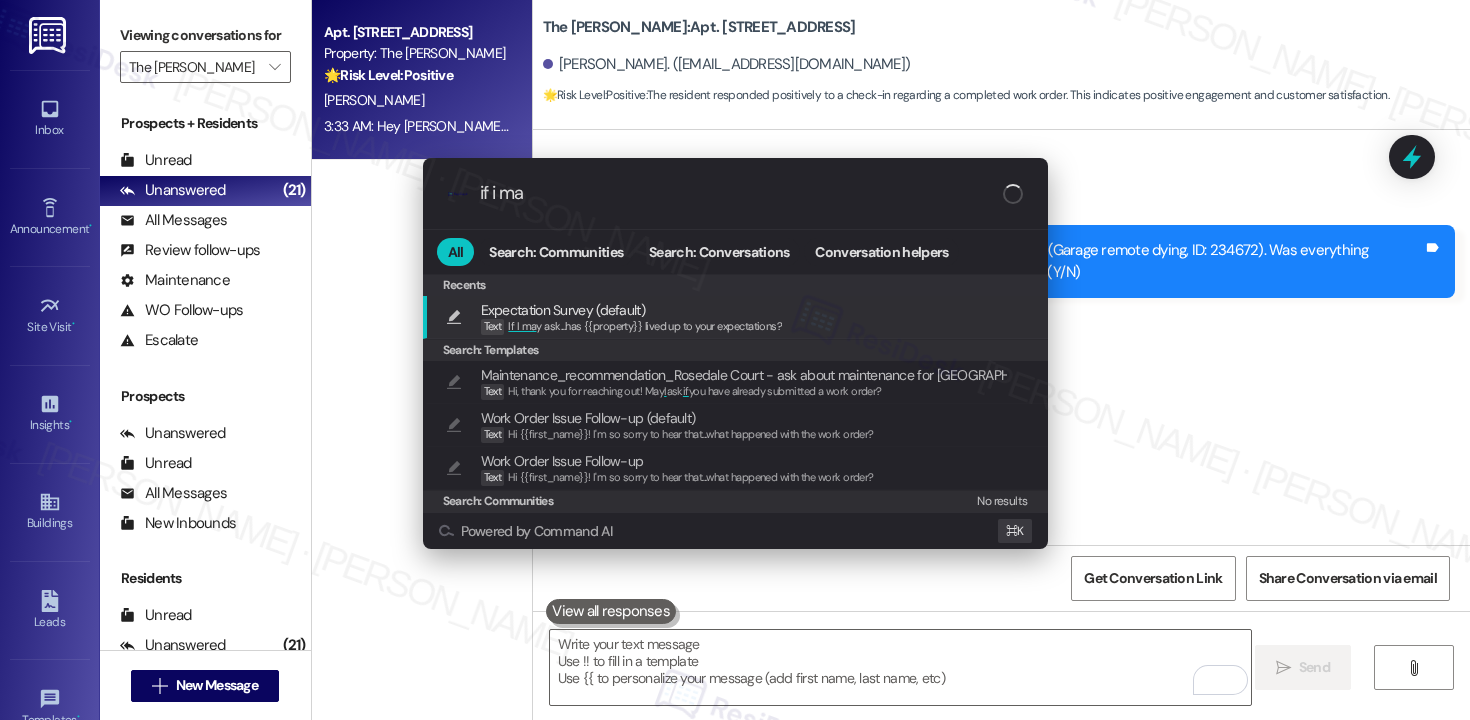 click on "Expectation Survey (default) Text If I ma y ask...has {{property}} lived up to your expectations?" at bounding box center [737, 317] 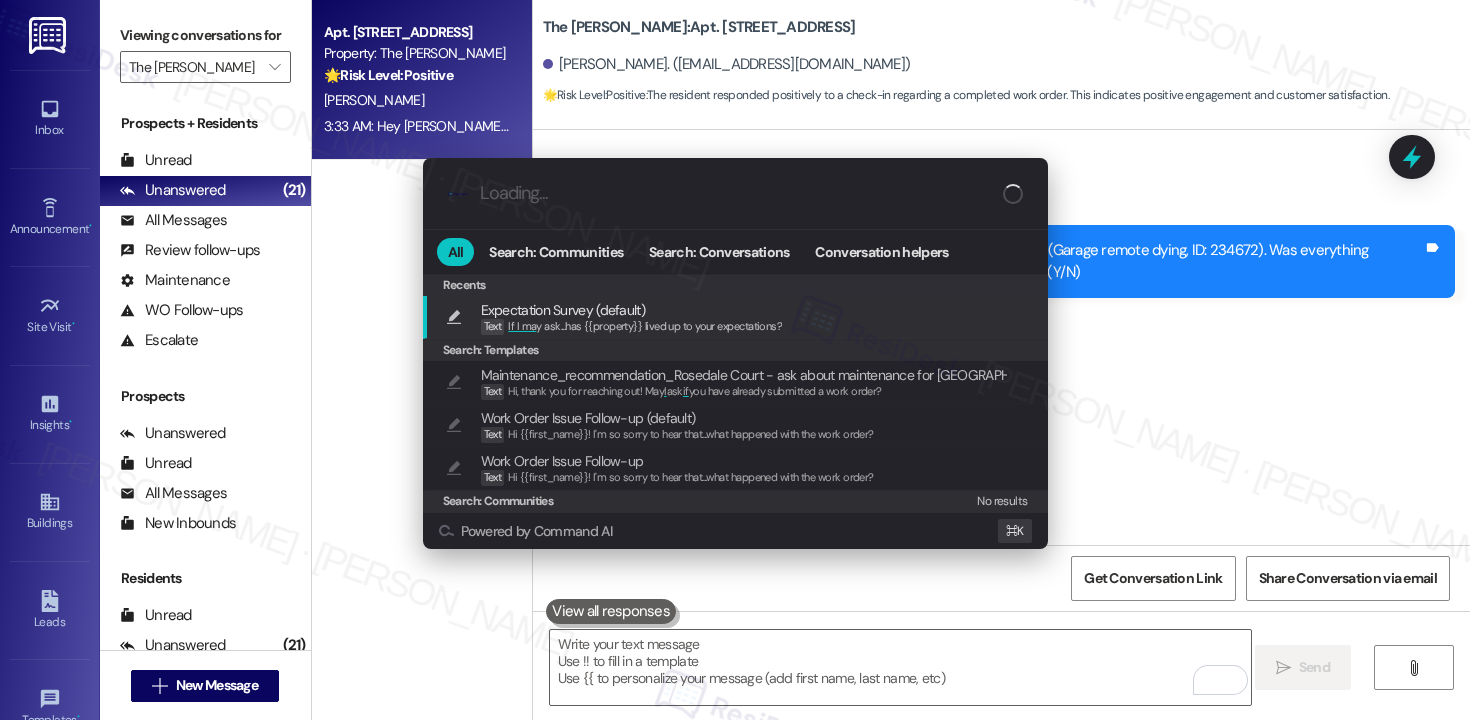 type on "If I may ask...has {{property}} lived up to your expectations?" 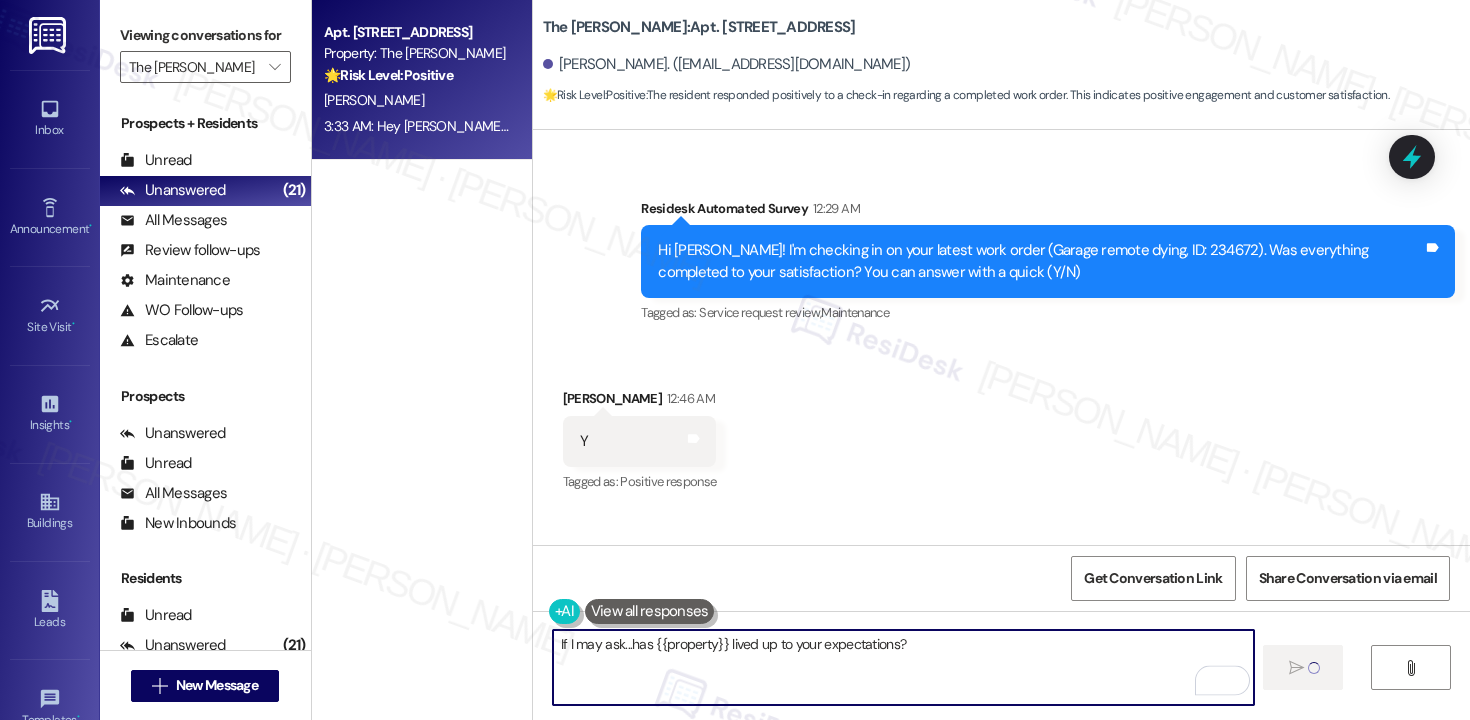 type 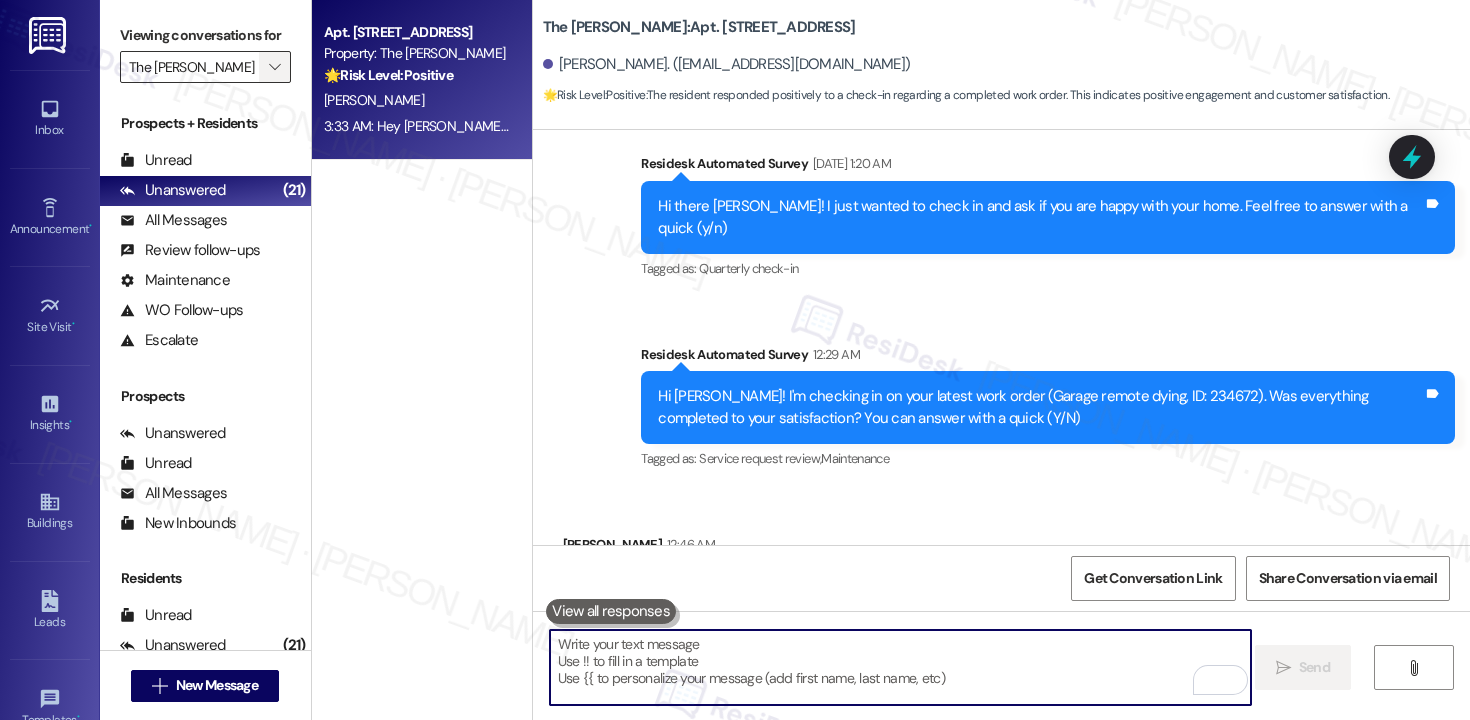 scroll, scrollTop: 2627, scrollLeft: 0, axis: vertical 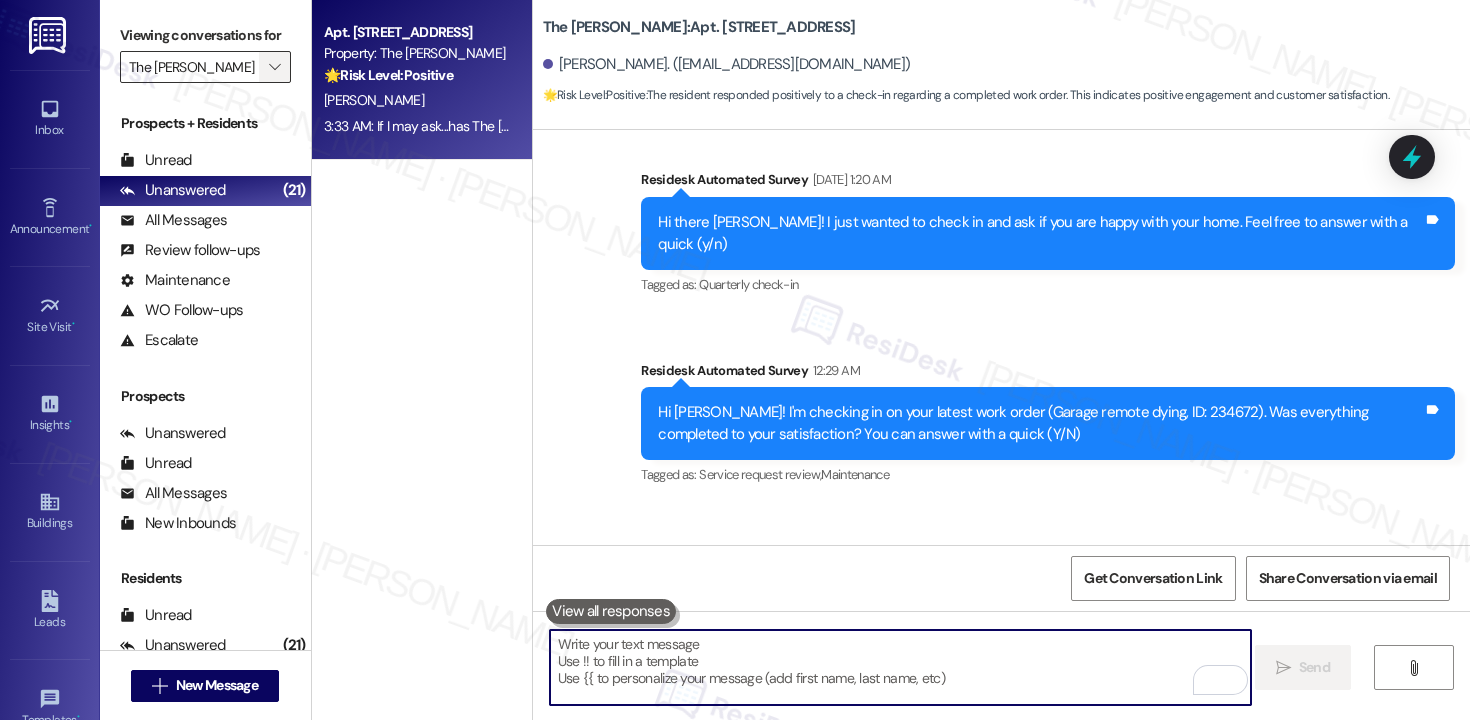 click on "" at bounding box center (274, 67) 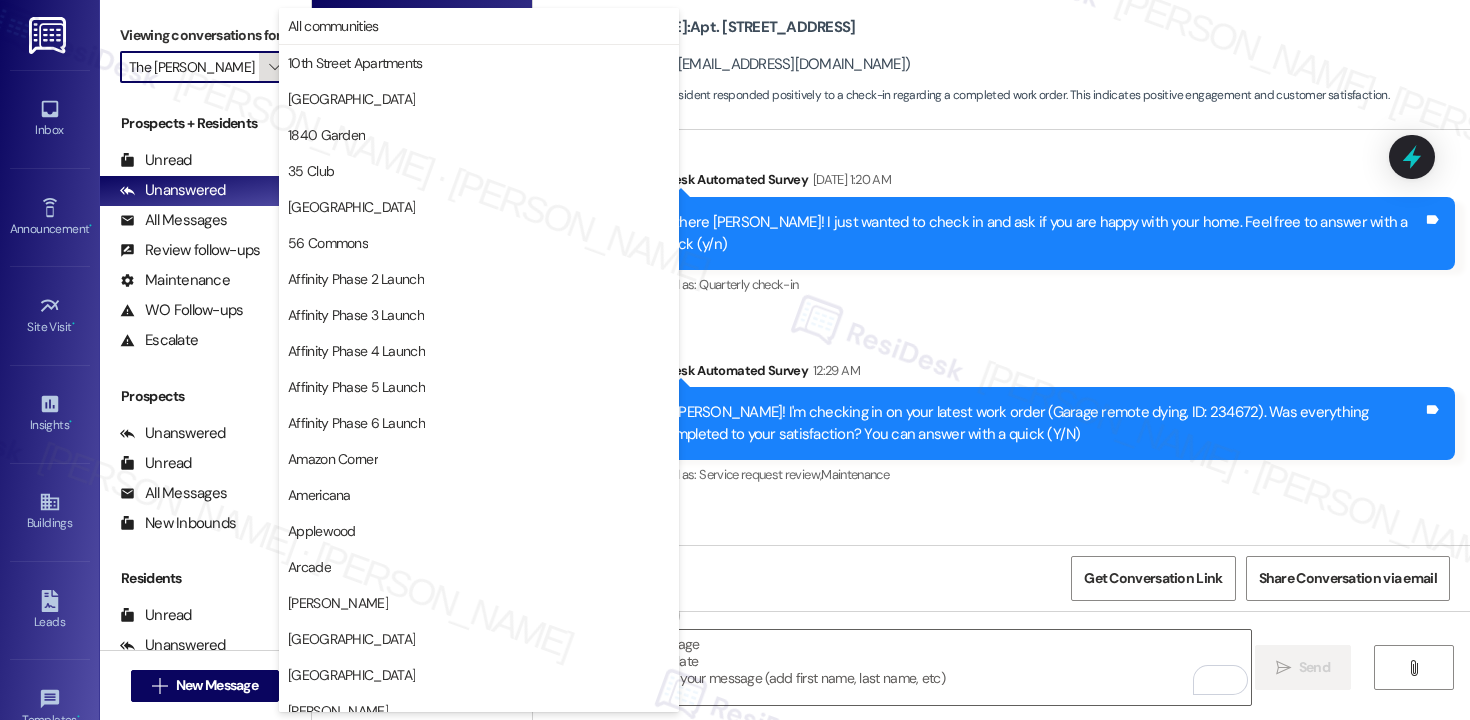 scroll, scrollTop: 3488, scrollLeft: 0, axis: vertical 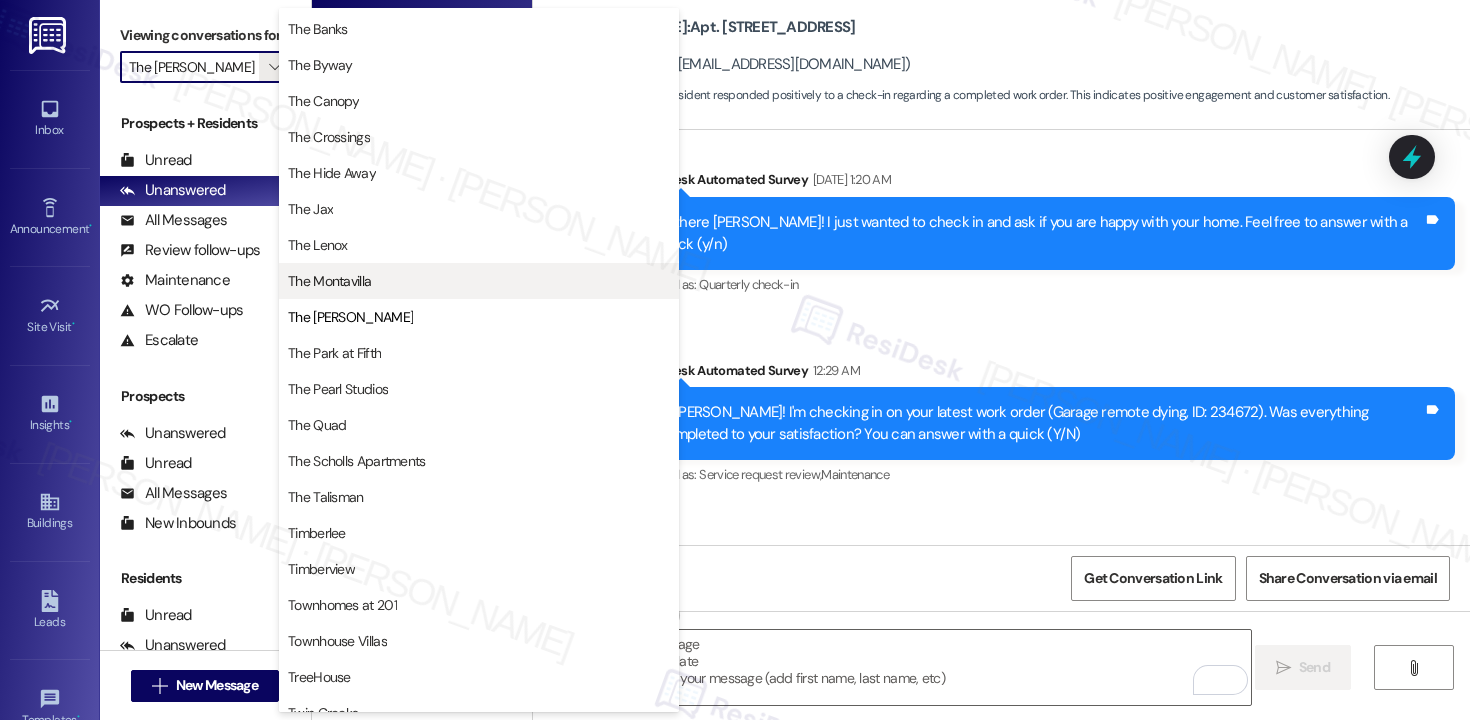click on "The Montavilla" at bounding box center (329, 281) 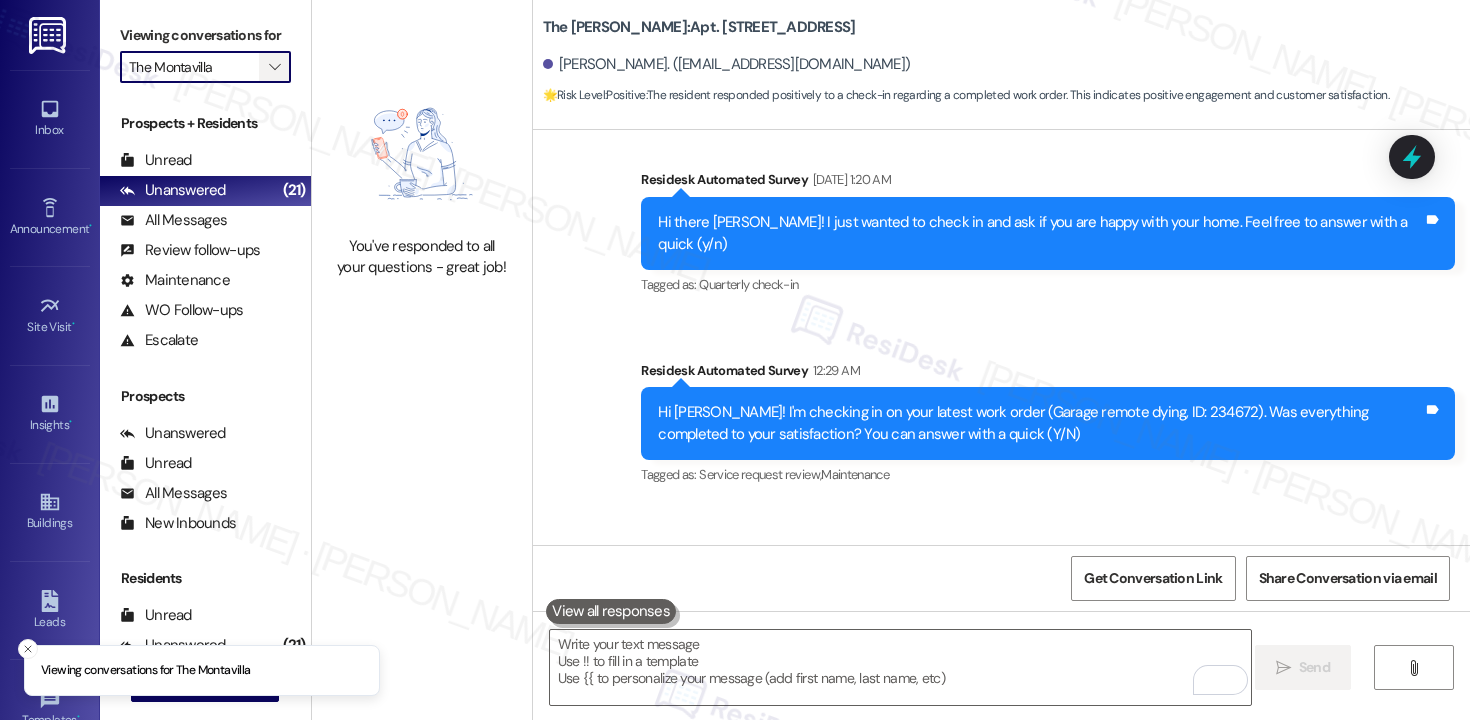 click on "" at bounding box center (274, 67) 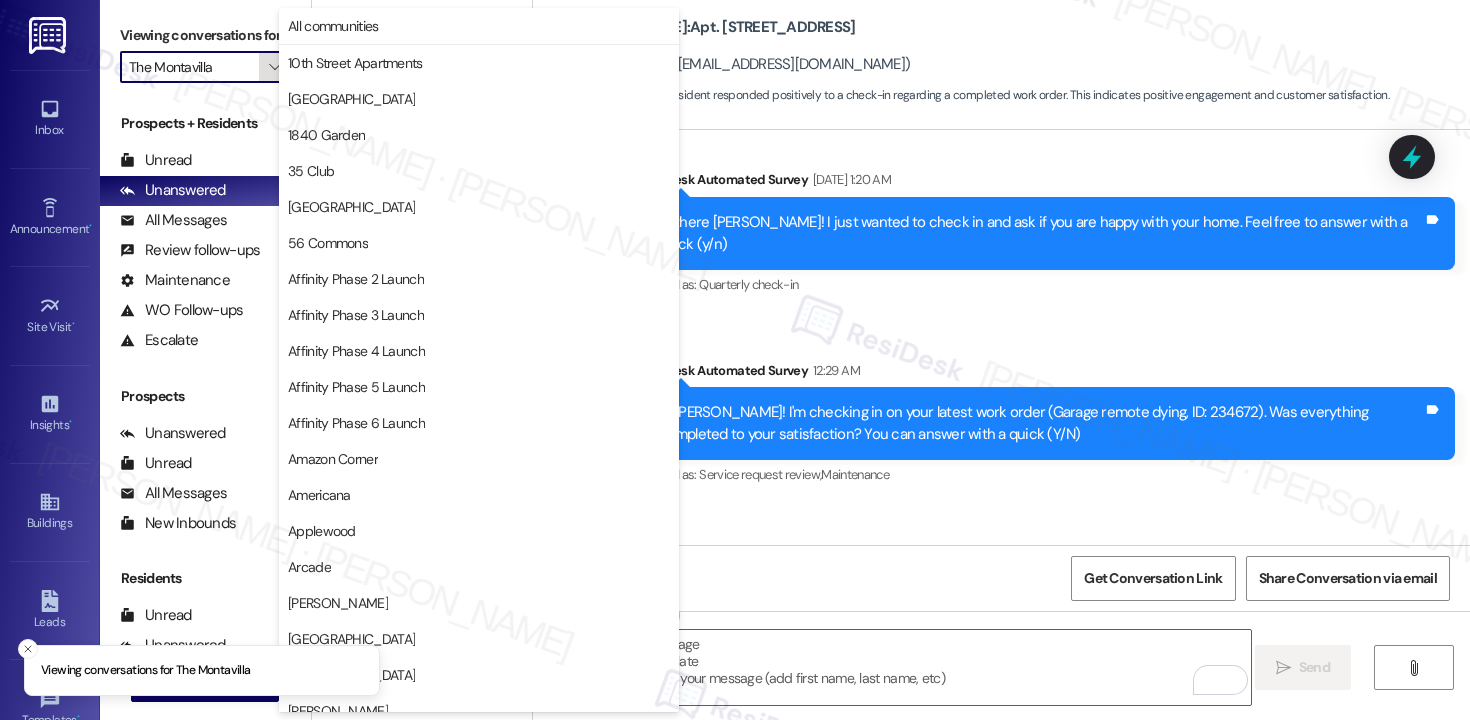 scroll, scrollTop: 3488, scrollLeft: 0, axis: vertical 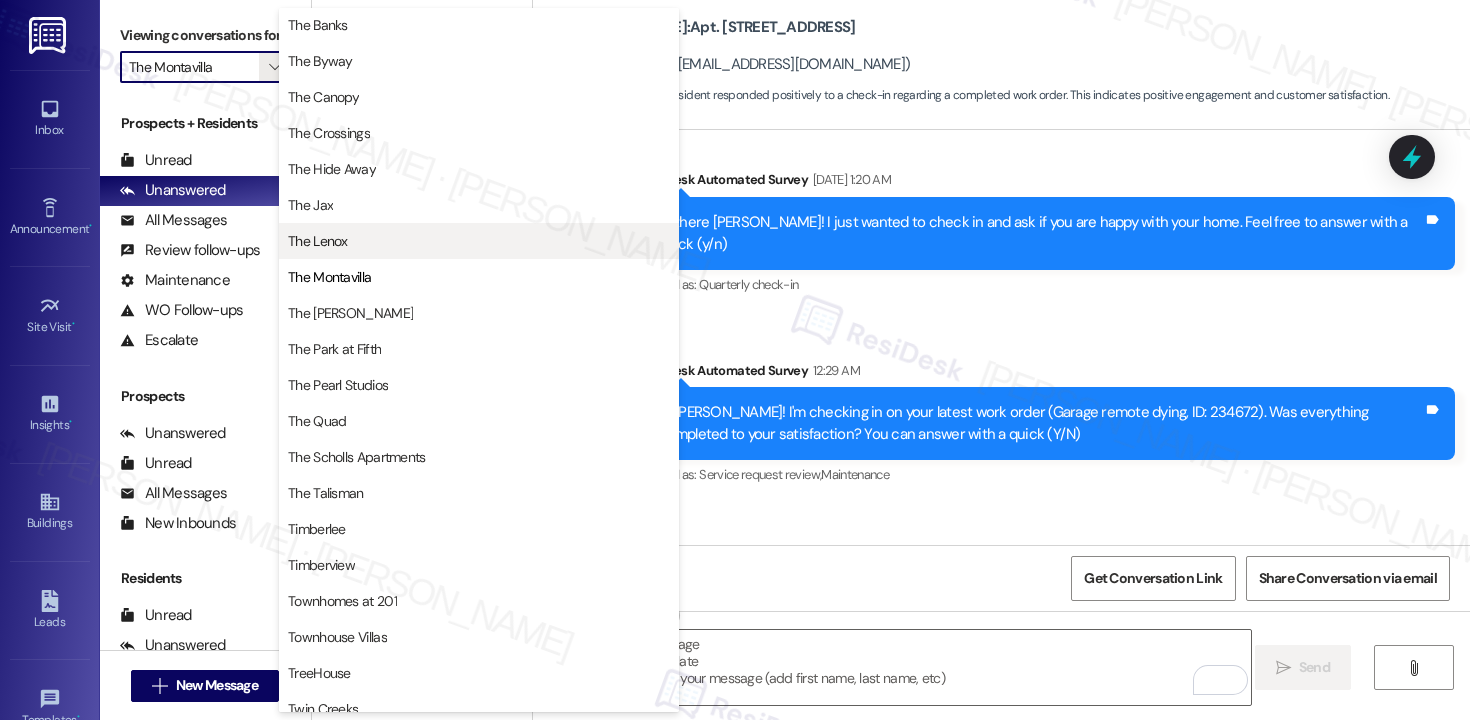 click on "The Lenox" at bounding box center [479, 241] 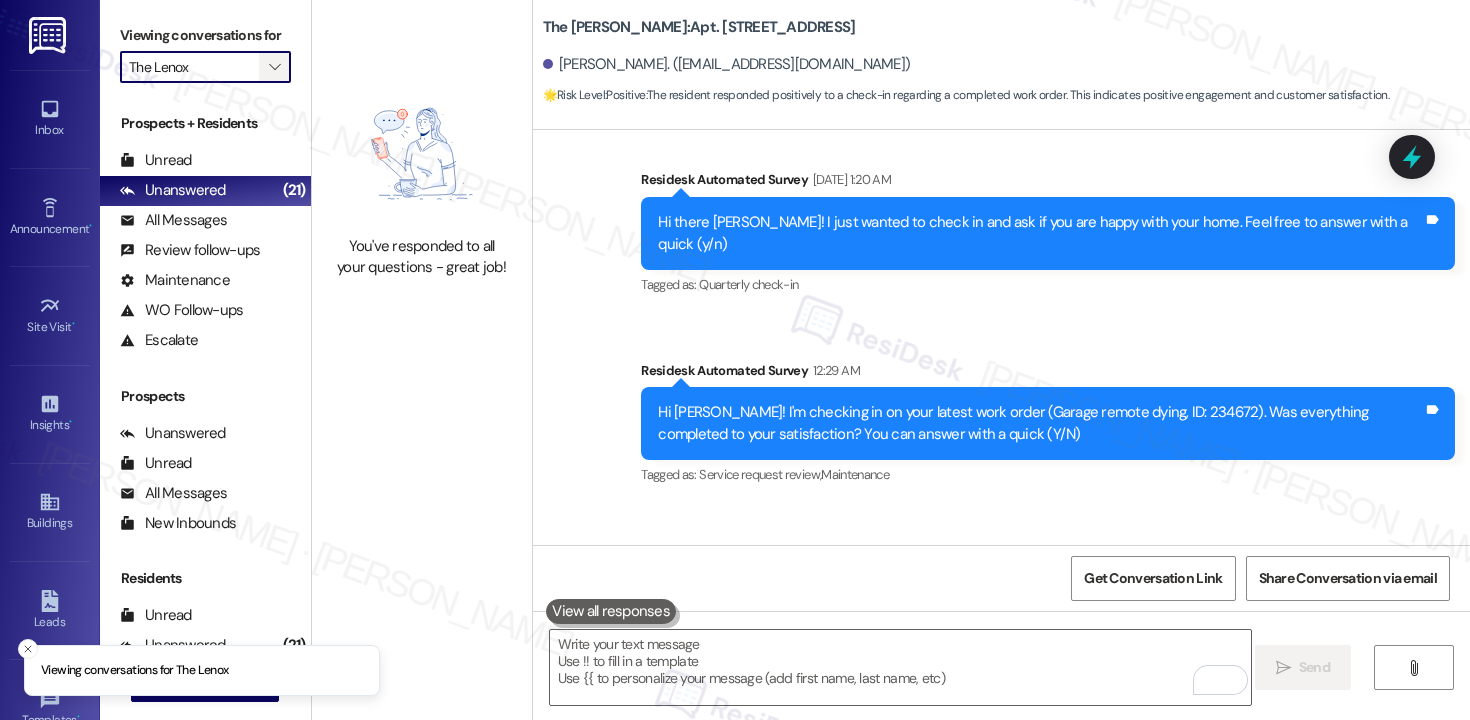 click on "" at bounding box center [274, 67] 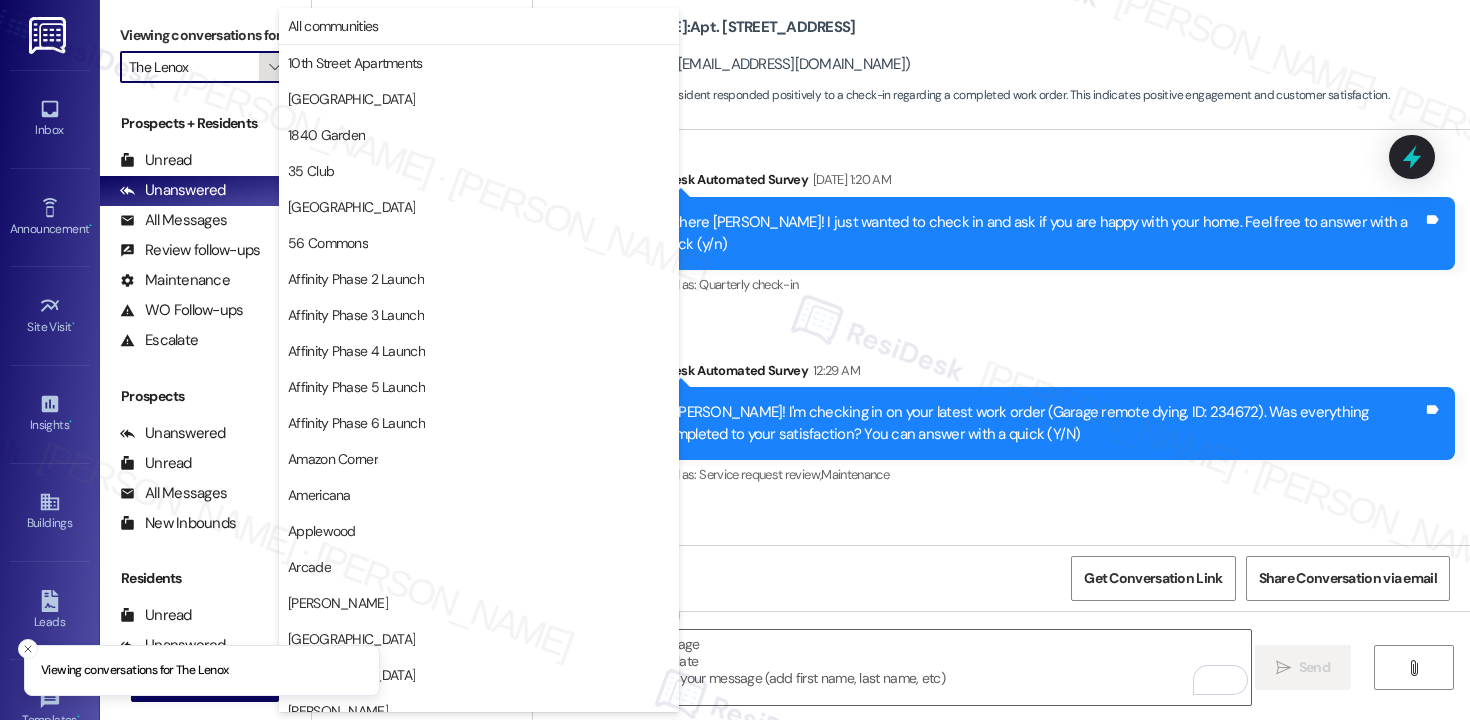 scroll, scrollTop: 3488, scrollLeft: 0, axis: vertical 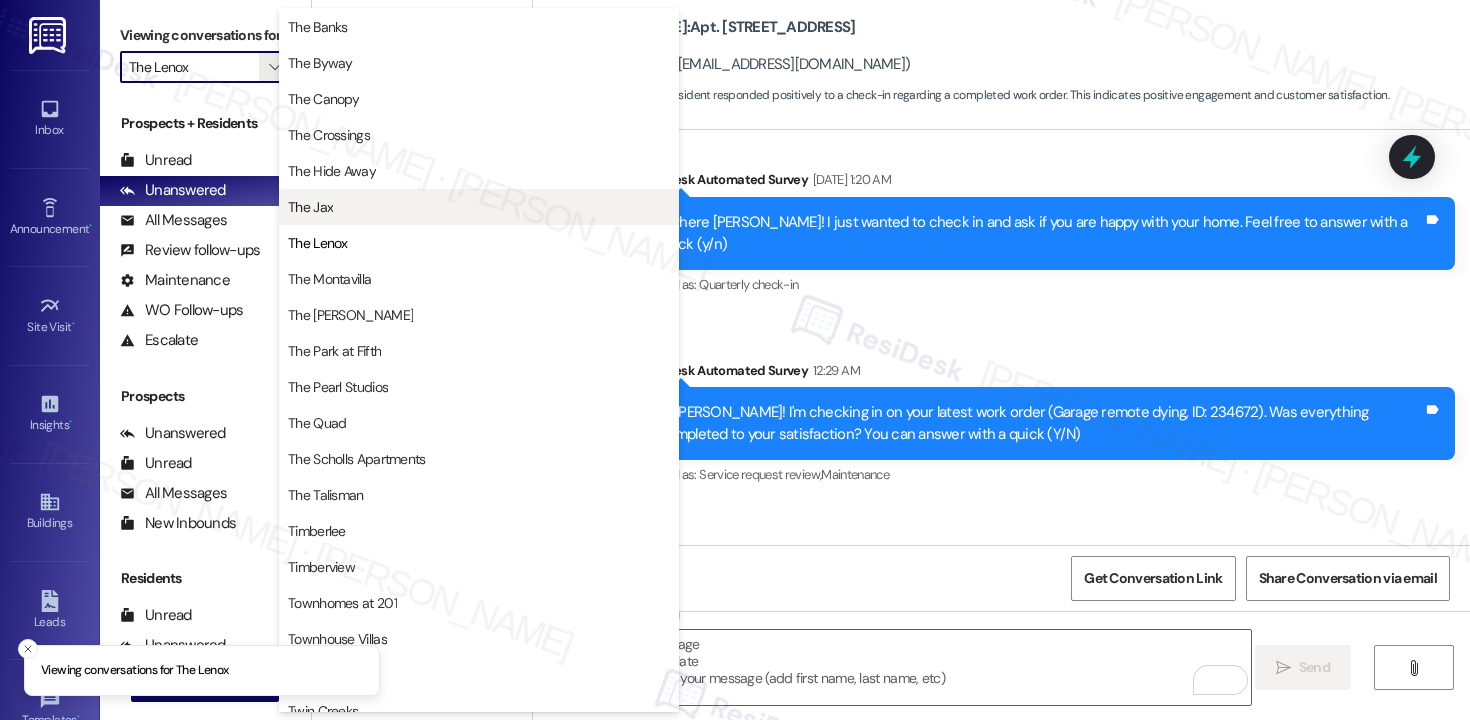 click on "The Jax" at bounding box center (479, 207) 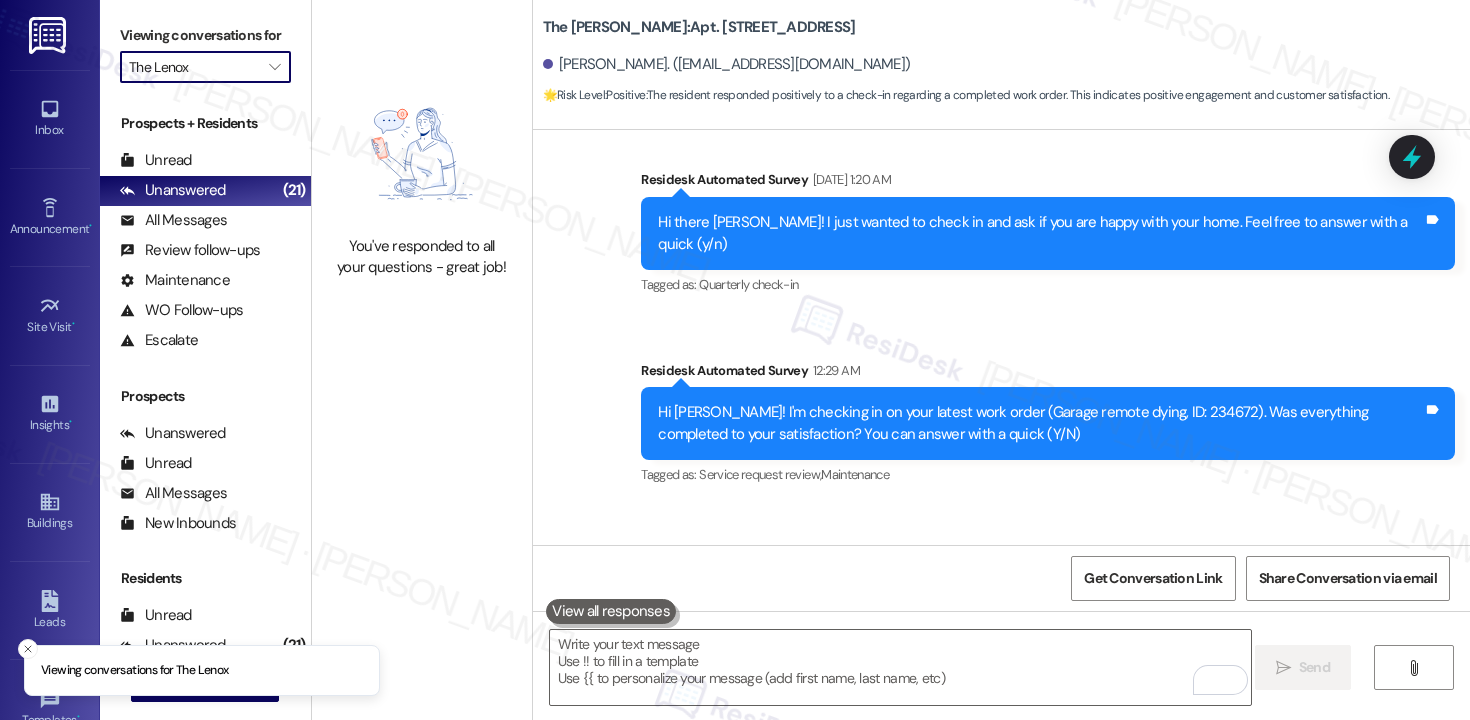 type on "The Jax" 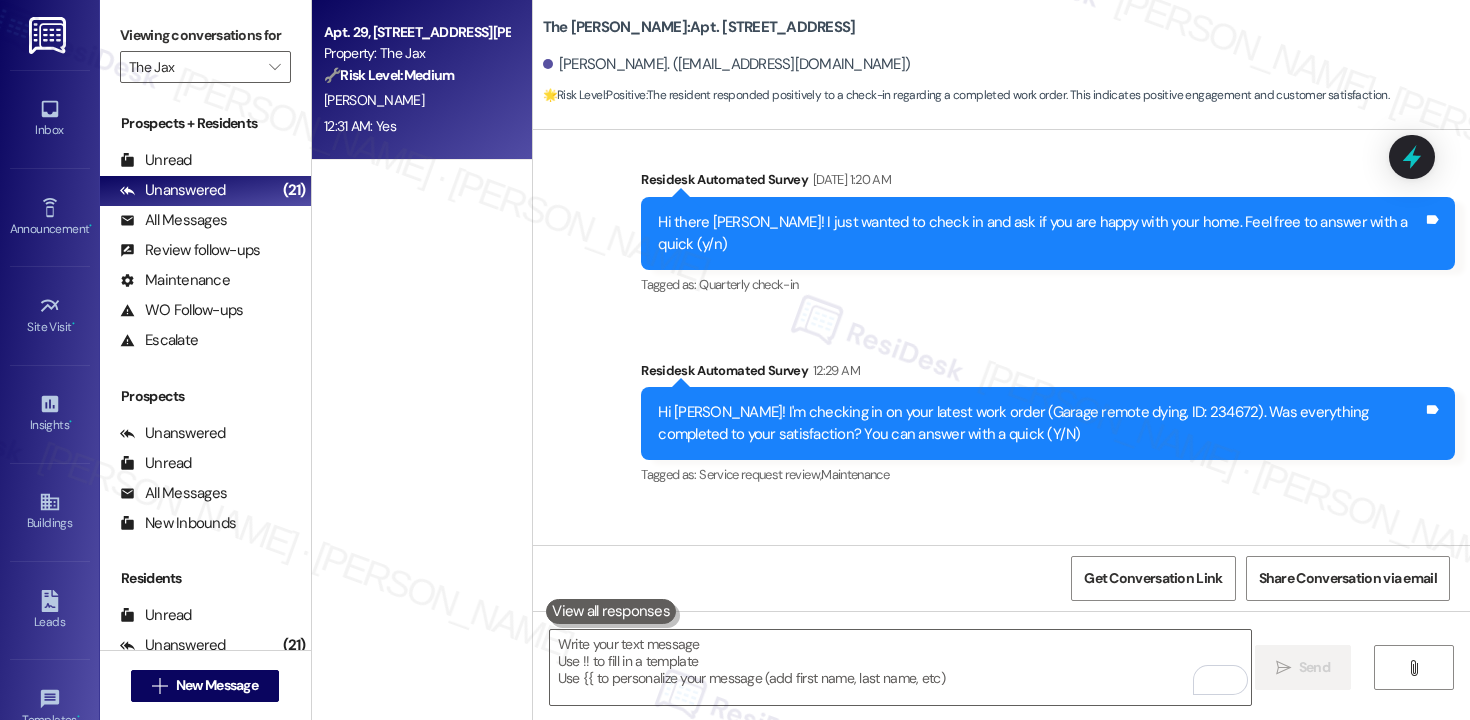 click on "[PERSON_NAME]" at bounding box center (416, 100) 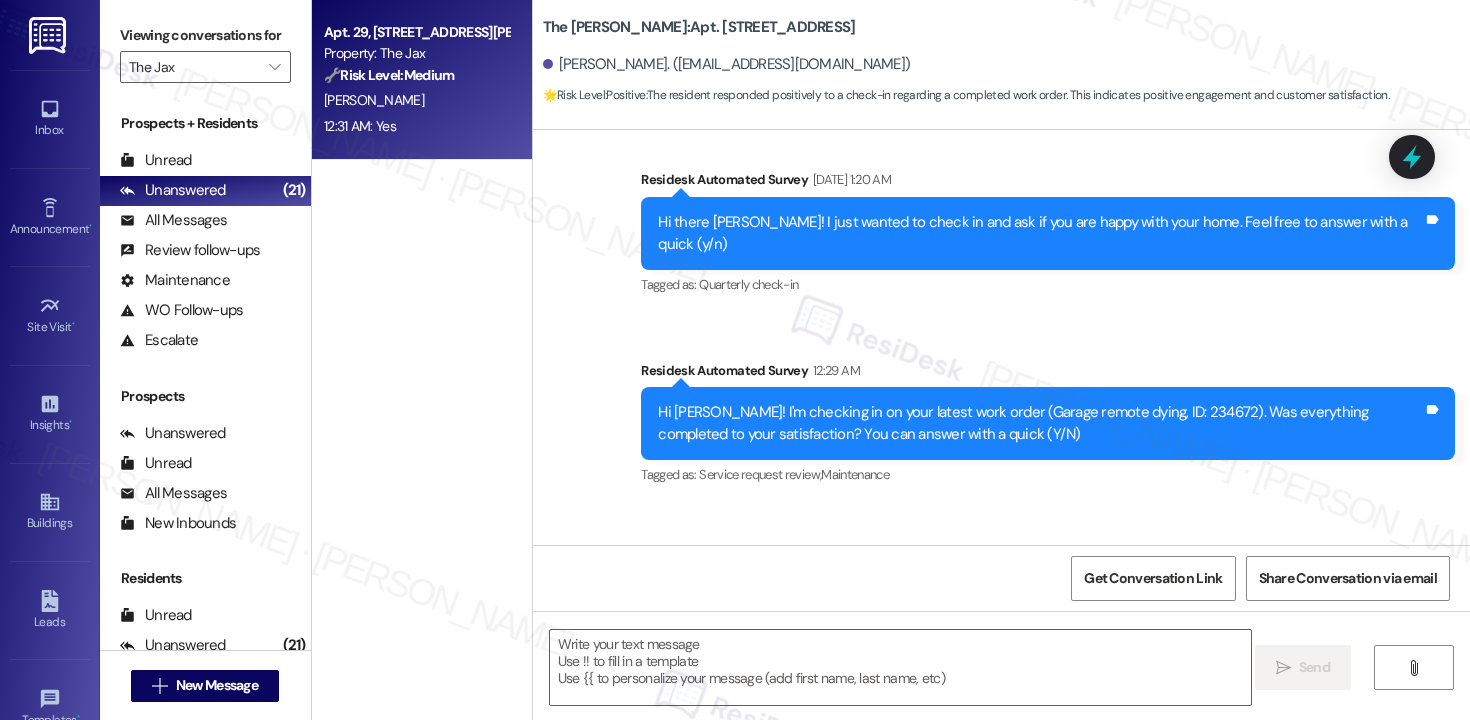 type on "Fetching suggested responses. Please feel free to read through the conversation in the meantime." 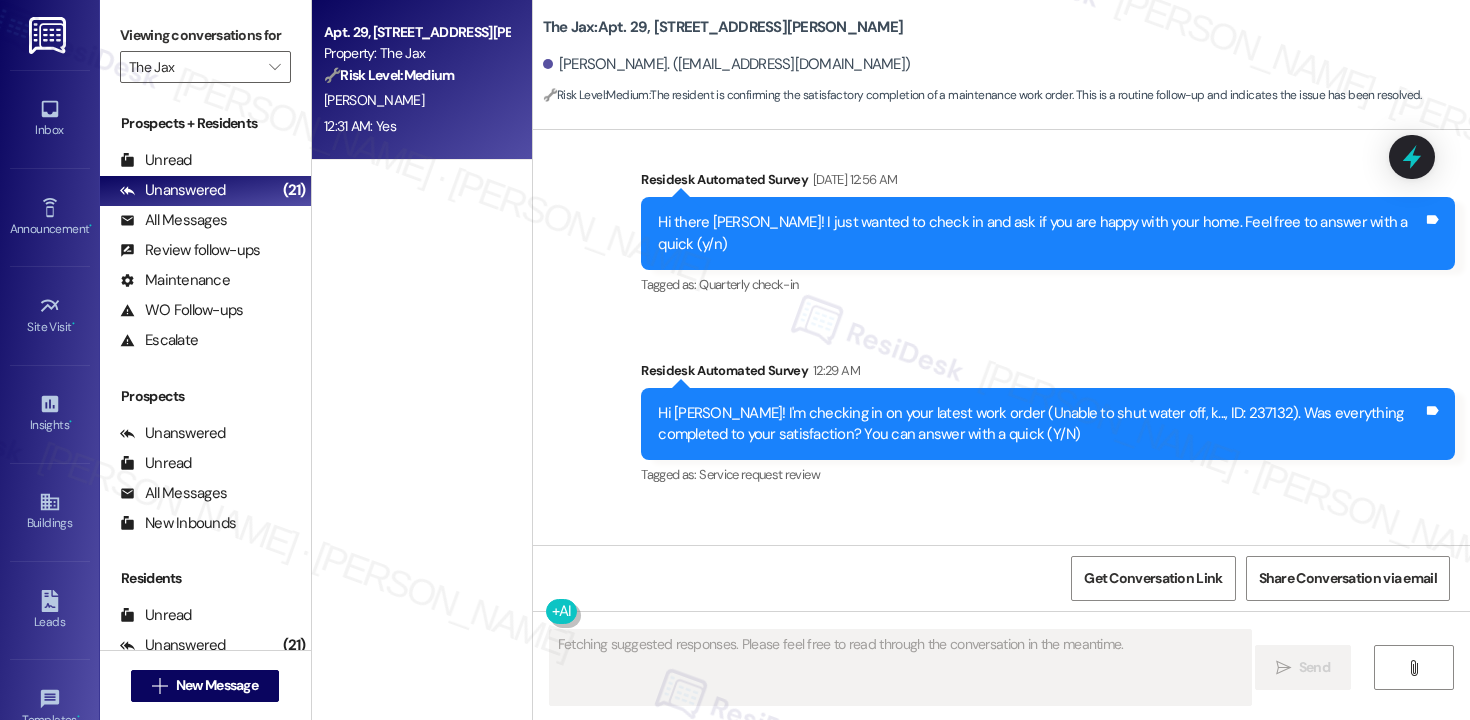 scroll, scrollTop: 3812, scrollLeft: 0, axis: vertical 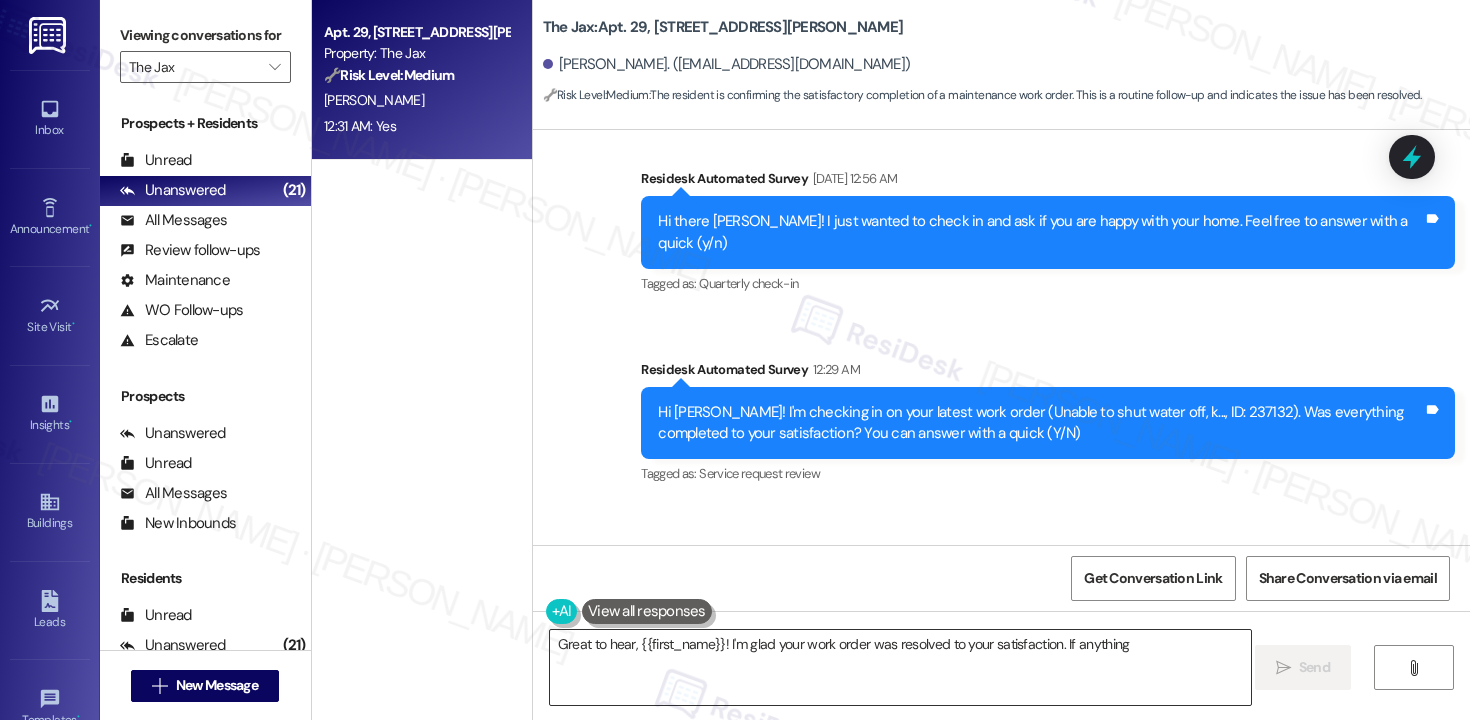 click on "Great to hear, {{first_name}}! I'm glad your work order was resolved" at bounding box center [900, 667] 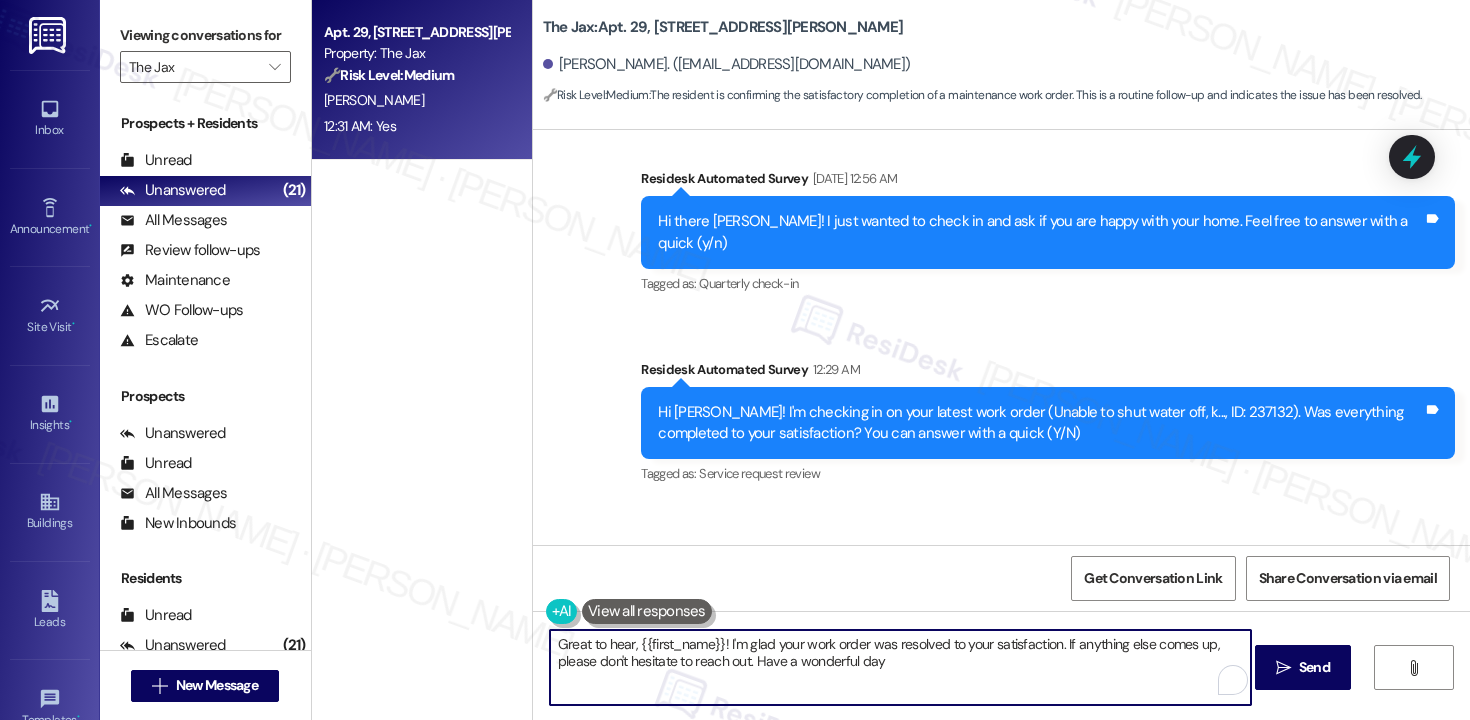type on "Great to hear, {{first_name}}! I'm glad your work order was resolved to your satisfaction. If anything else comes up, please don't hesitate to reach out. Have a wonderful day!" 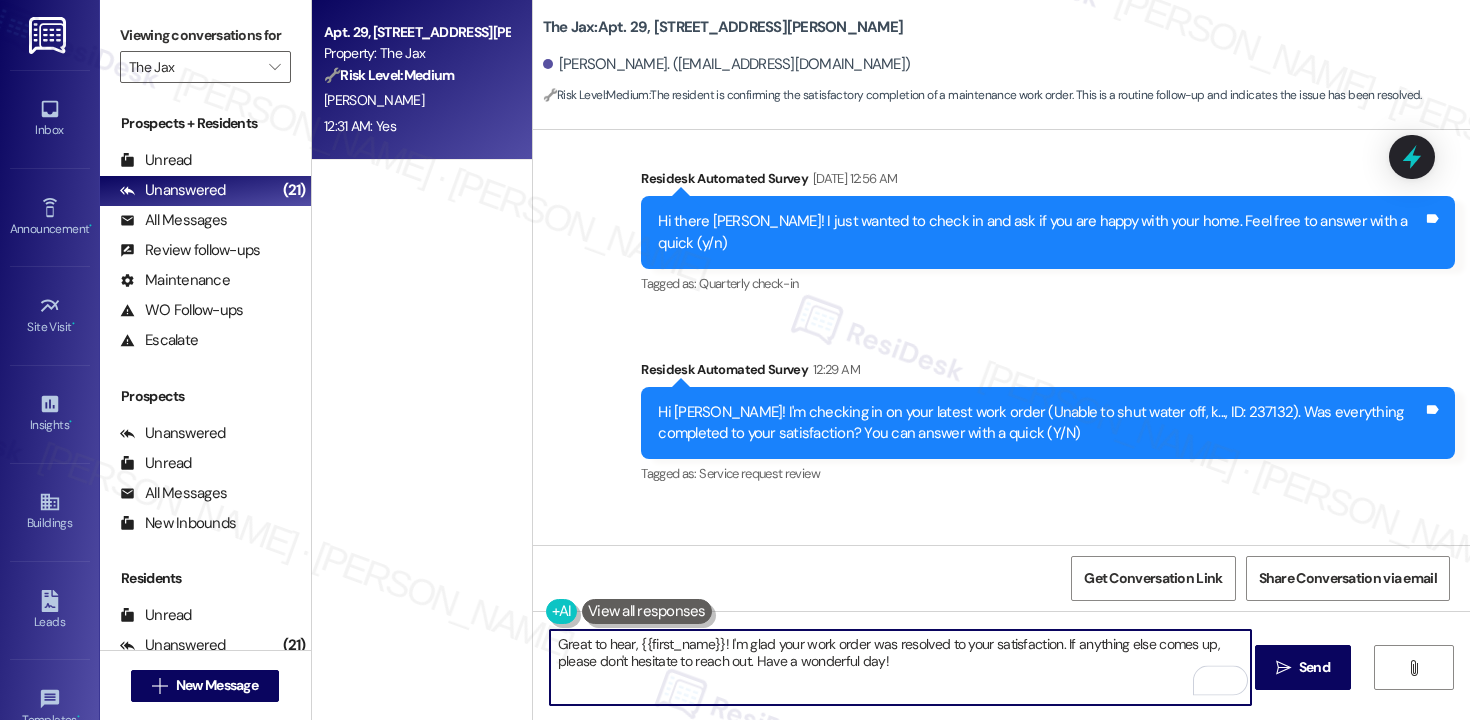 click on "Great to hear, {{first_name}}! I'm glad your work order was resolved to your satisfaction. If anything else comes up, please don't hesitate to reach out. Have a wonderful day!" at bounding box center (900, 667) 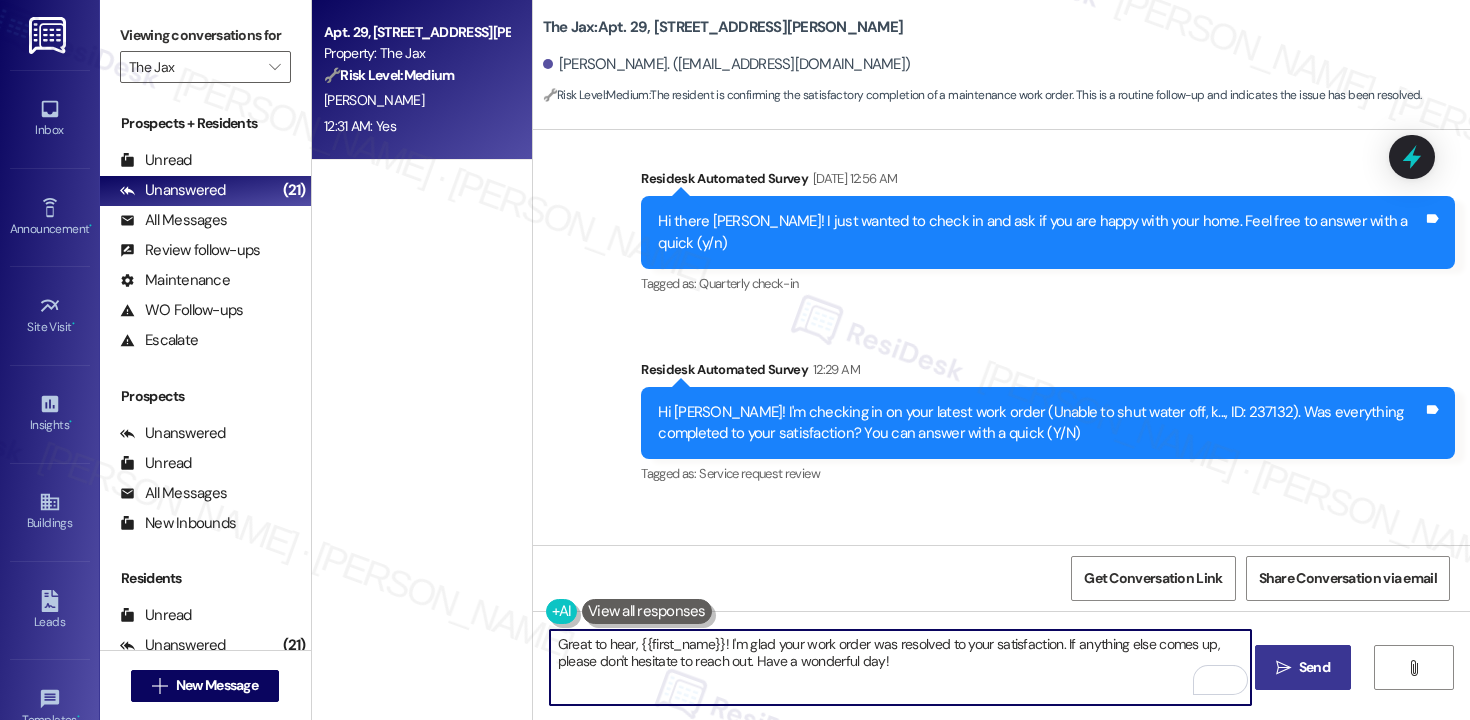 click on "Send" at bounding box center [1314, 667] 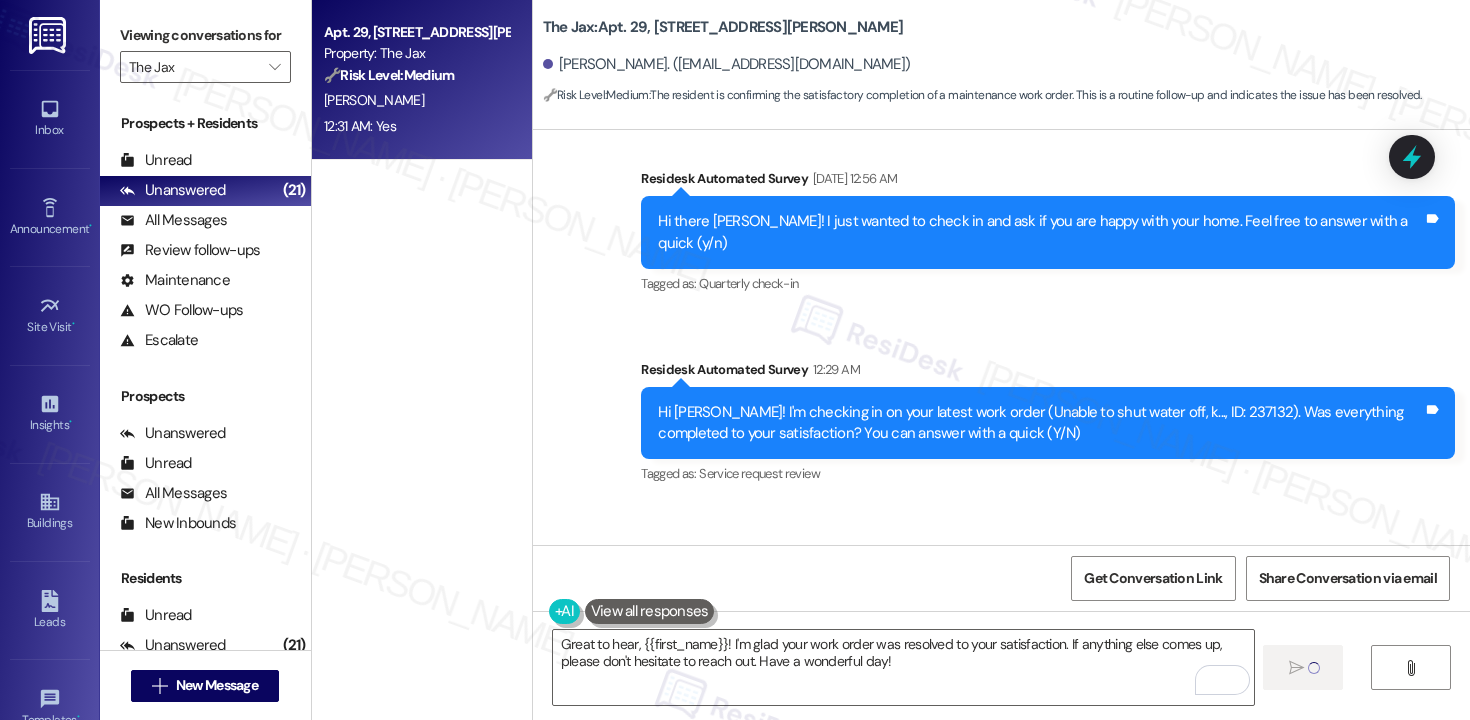 type 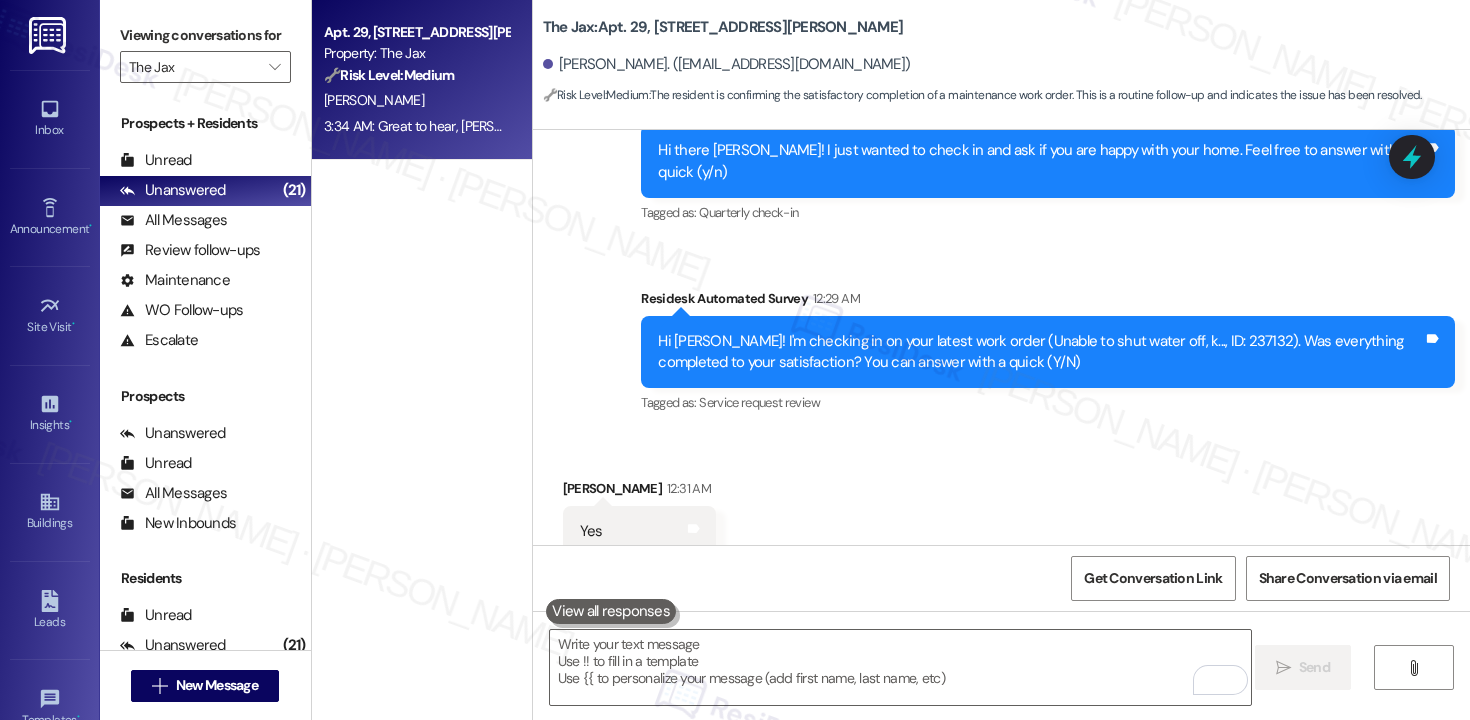 scroll, scrollTop: 3973, scrollLeft: 0, axis: vertical 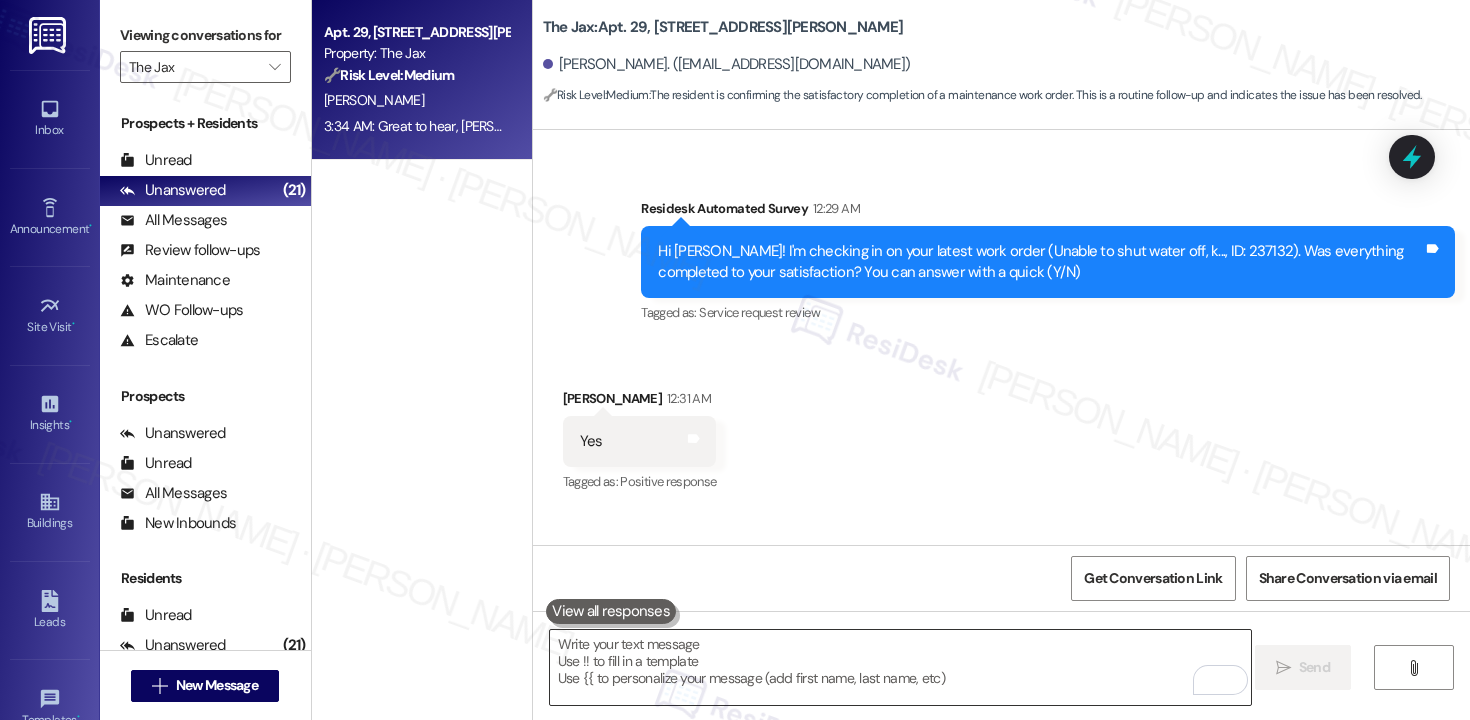 click at bounding box center [900, 667] 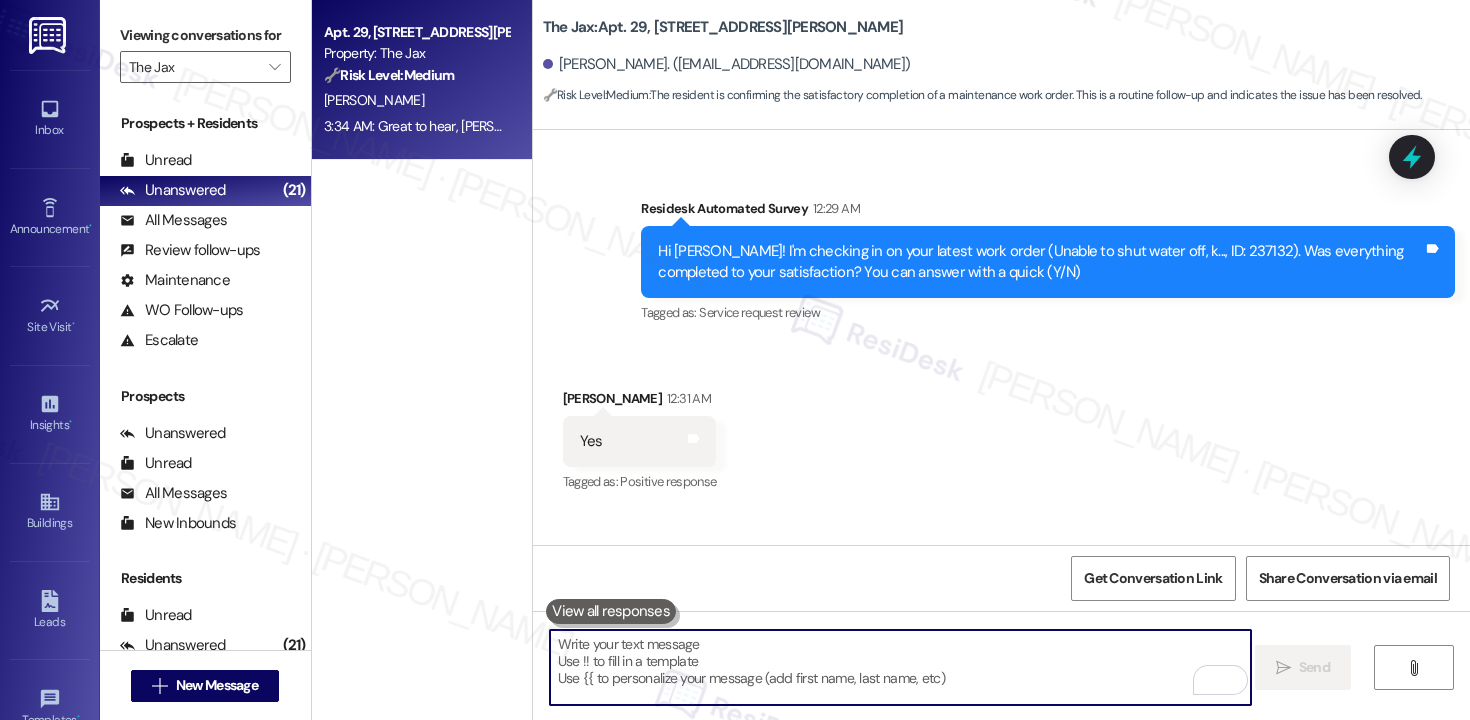 click at bounding box center [900, 667] 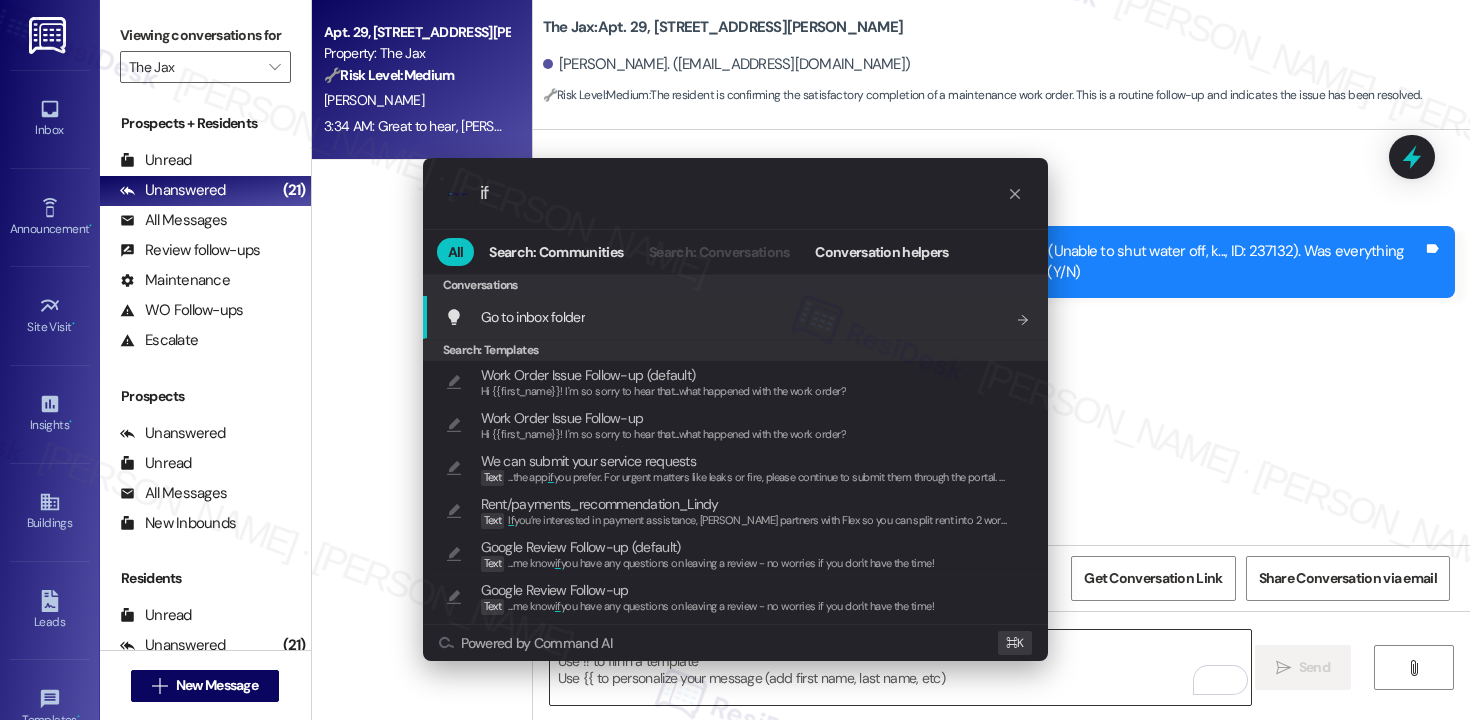 type on "if i" 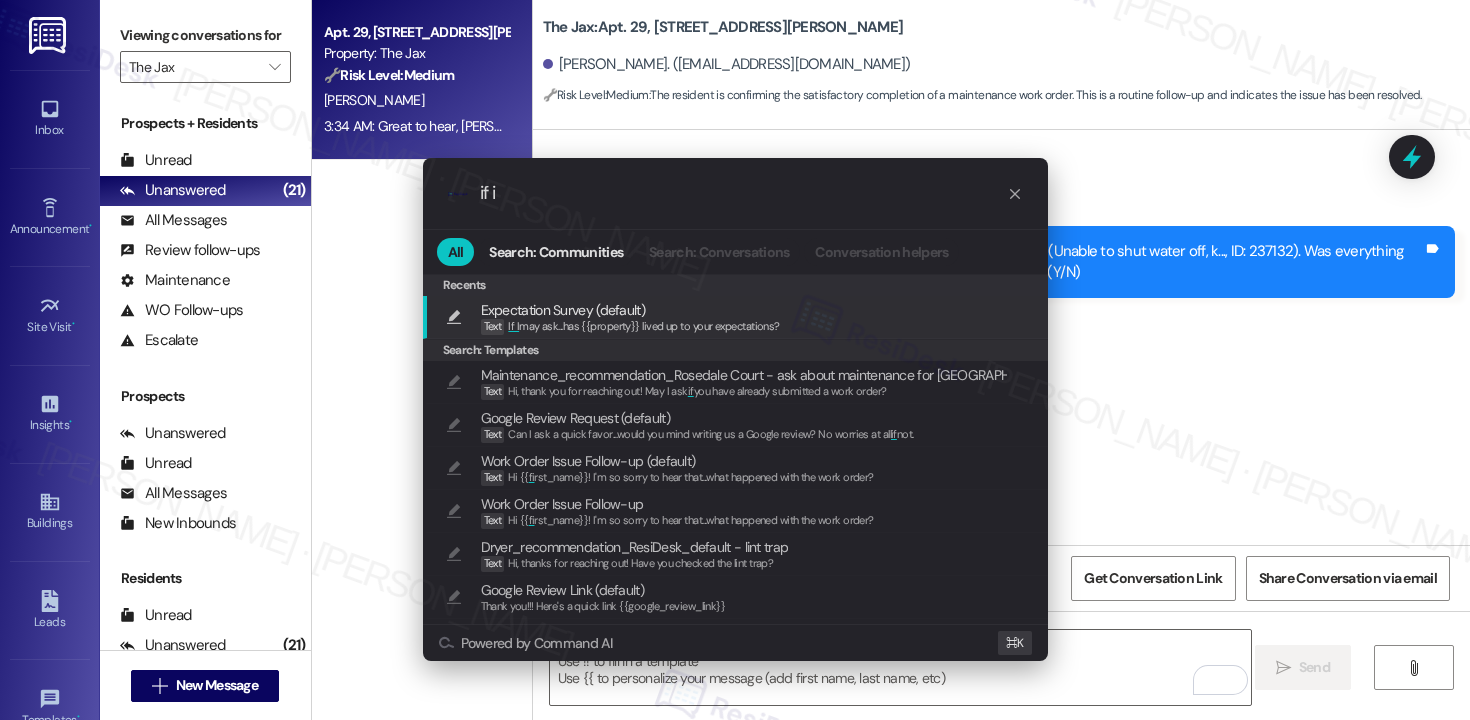 click on "If I  may ask...has {{property}} lived up to your expectations?" at bounding box center [643, 326] 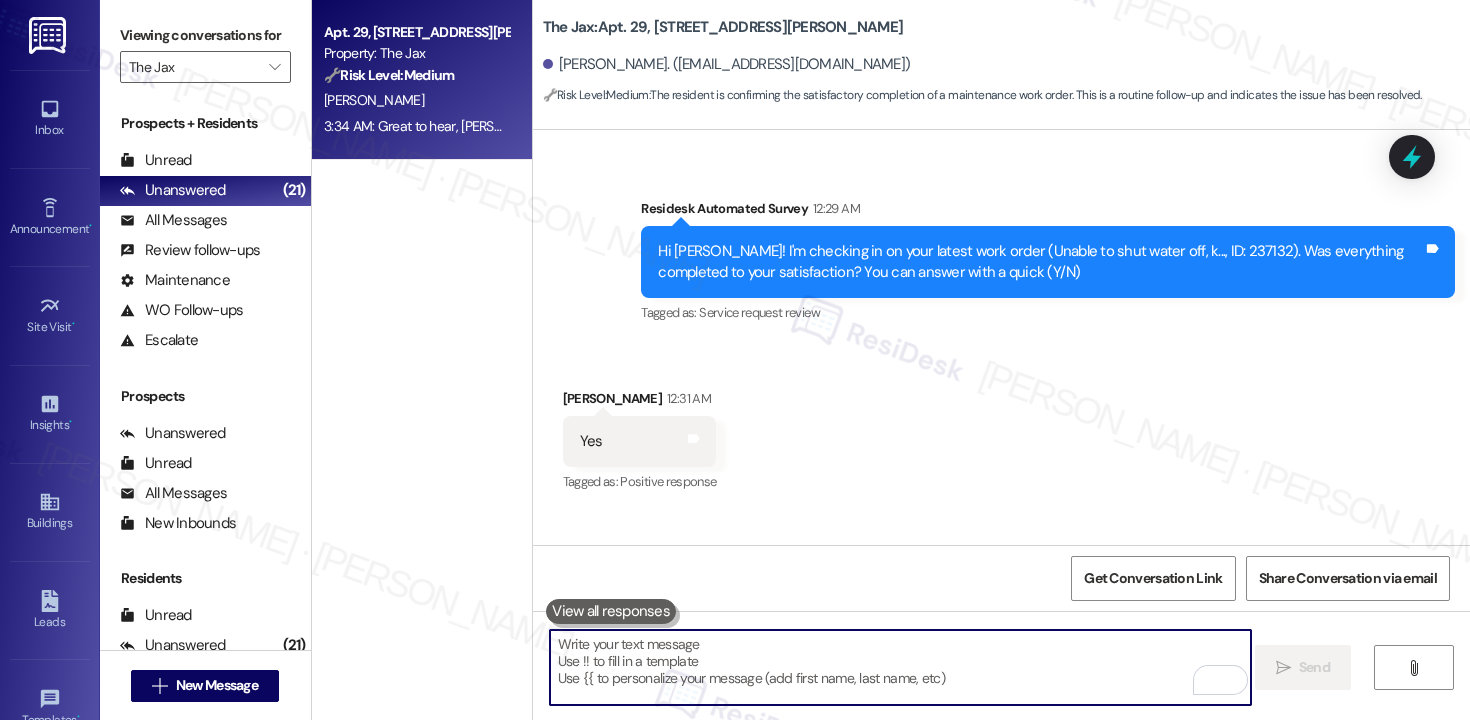 type on "If I may ask...has {{property}} lived up to your expectations?" 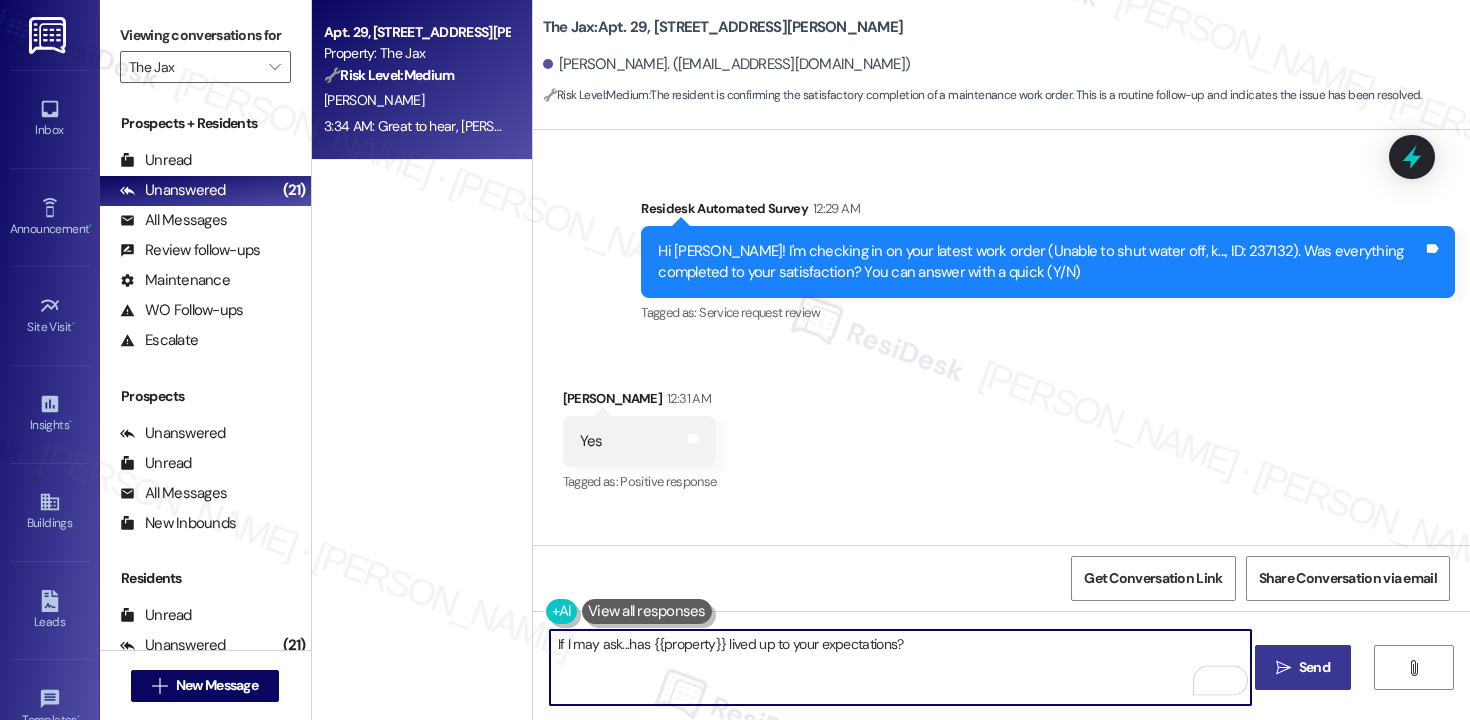 click on " Send" at bounding box center [1303, 667] 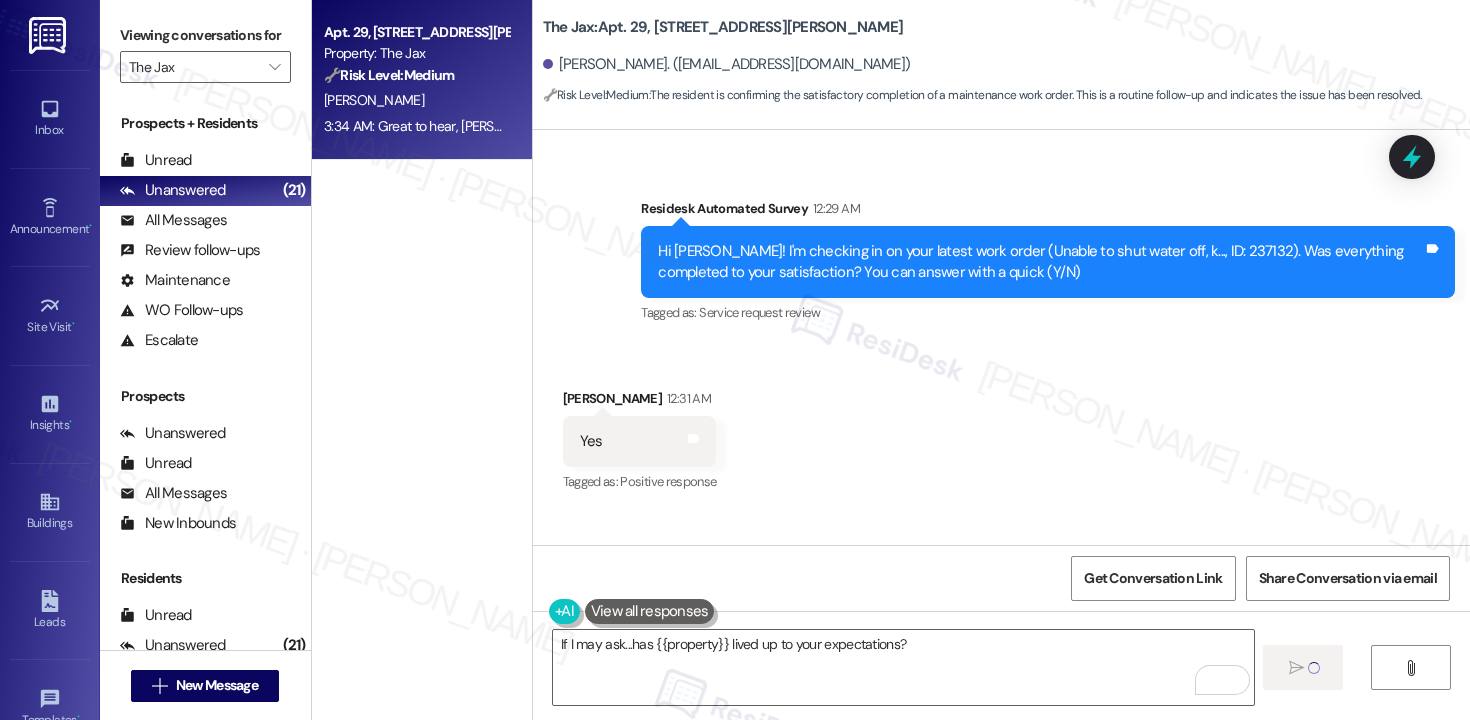 type 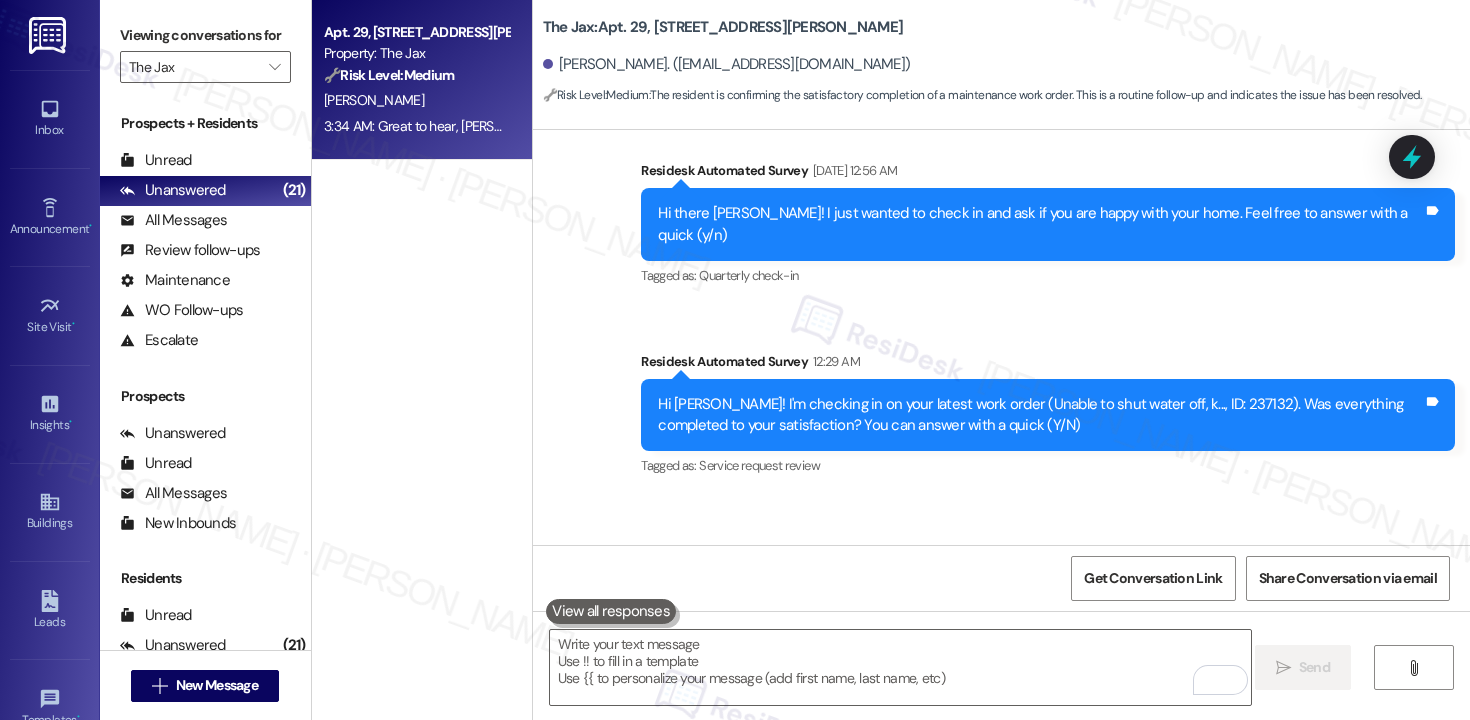 scroll, scrollTop: 3811, scrollLeft: 0, axis: vertical 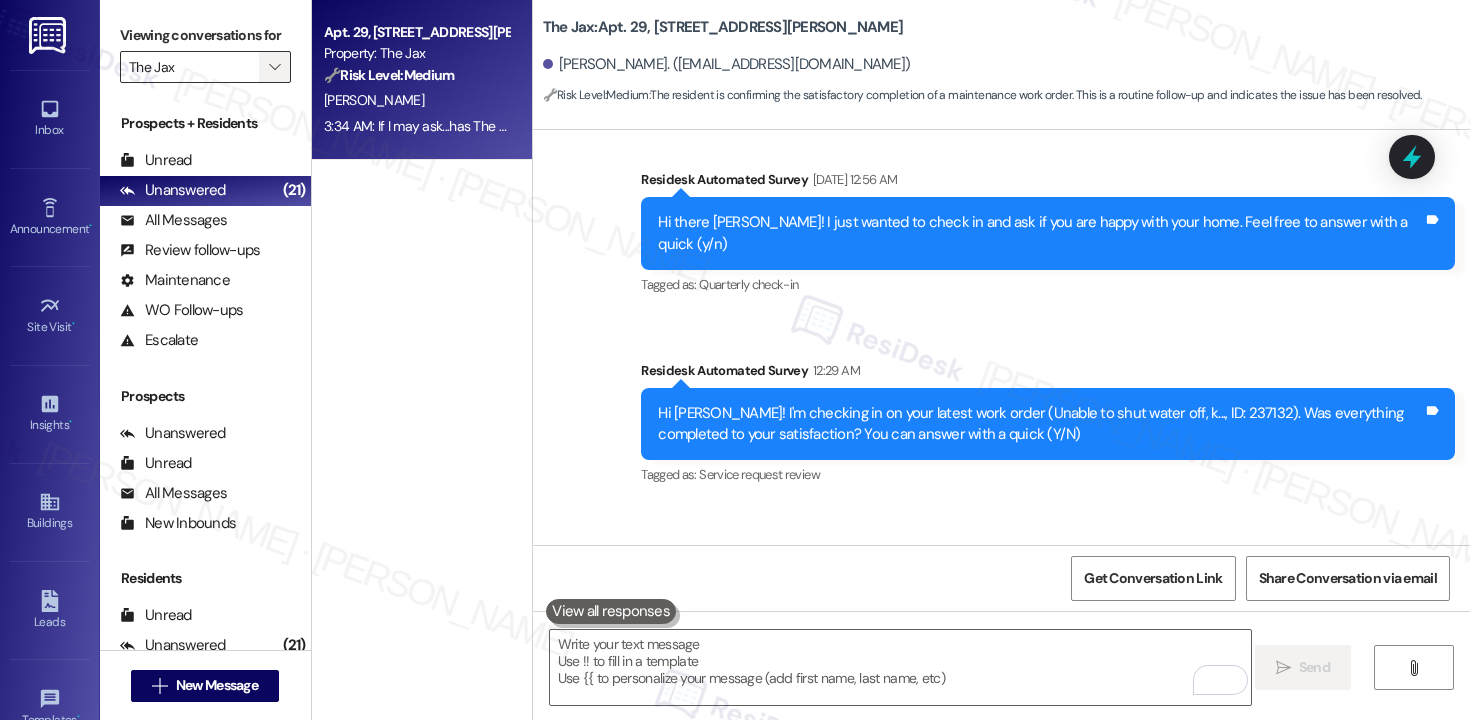 click on "" at bounding box center [275, 67] 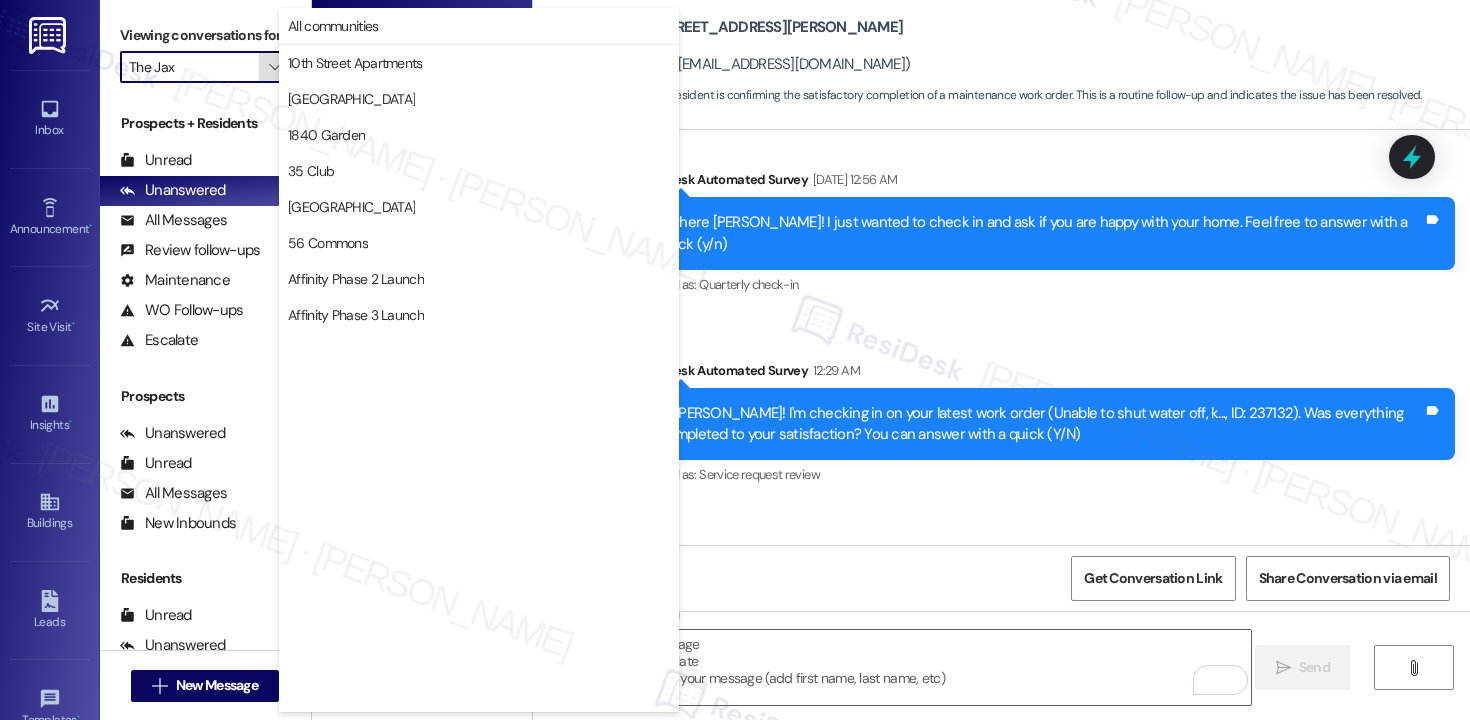 scroll, scrollTop: 3488, scrollLeft: 0, axis: vertical 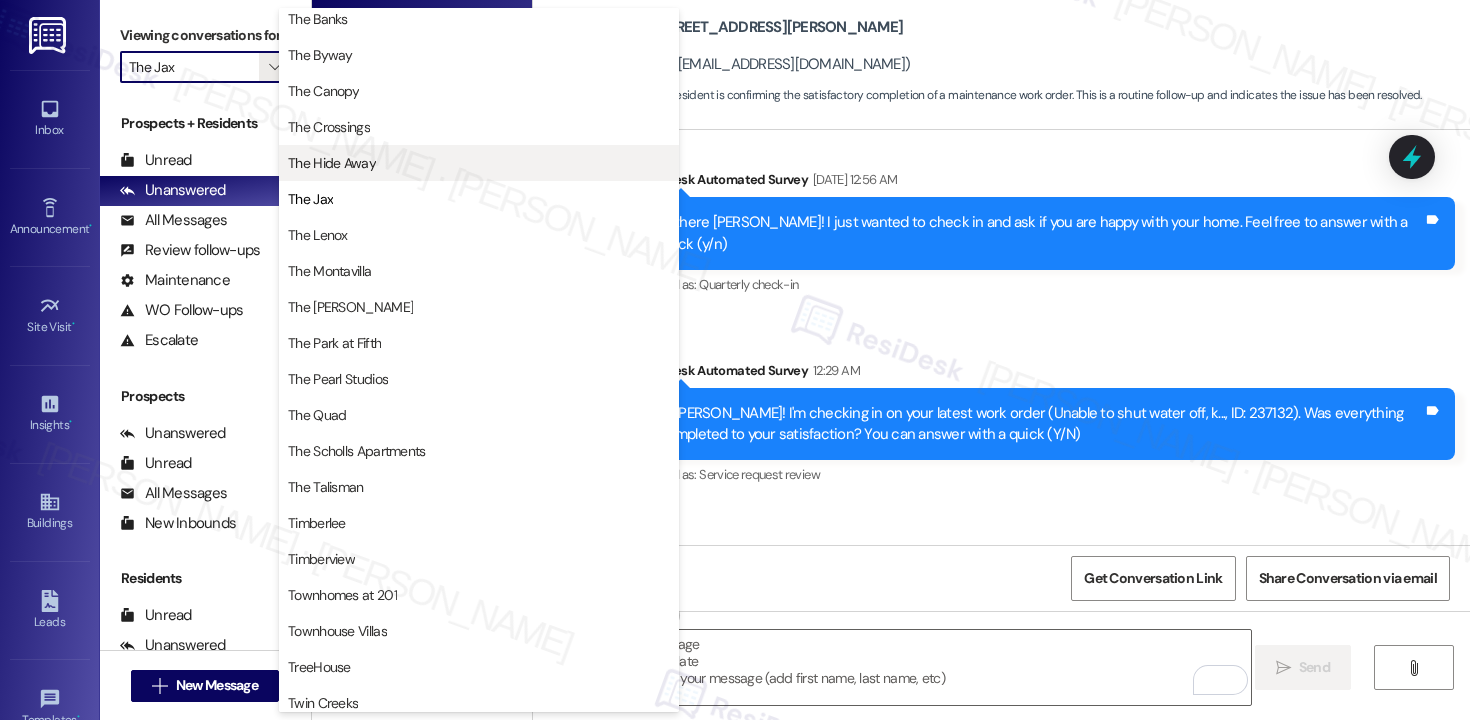 click on "The Hide Away" at bounding box center (479, 163) 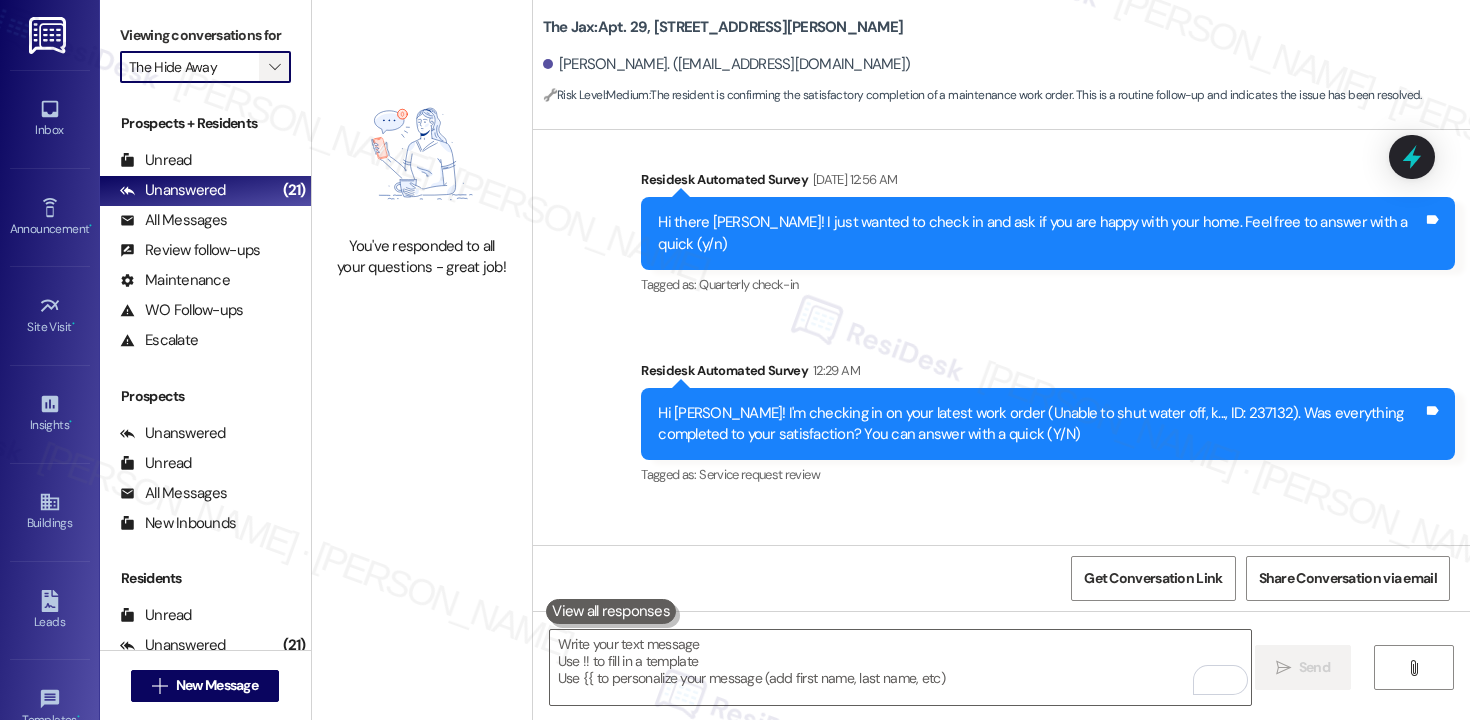 click on "" at bounding box center [275, 67] 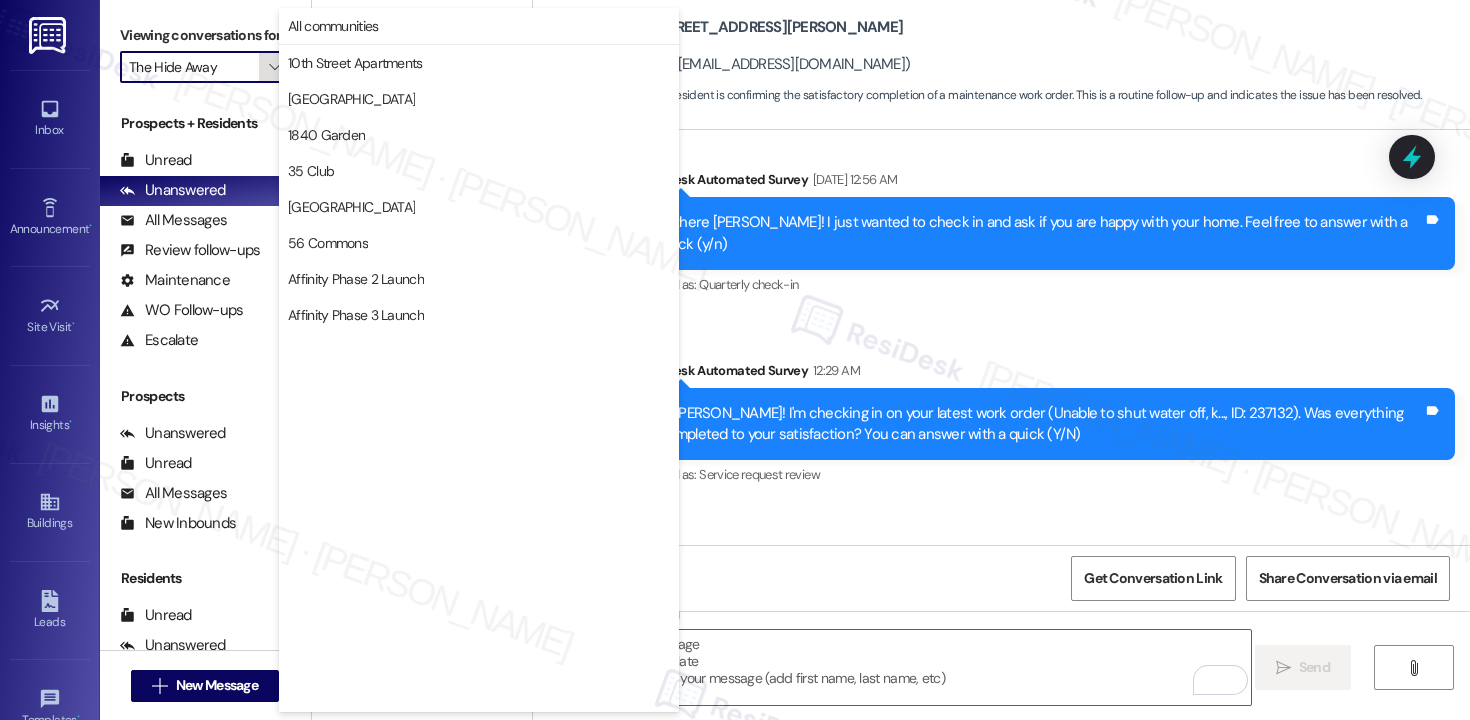 scroll, scrollTop: 3488, scrollLeft: 0, axis: vertical 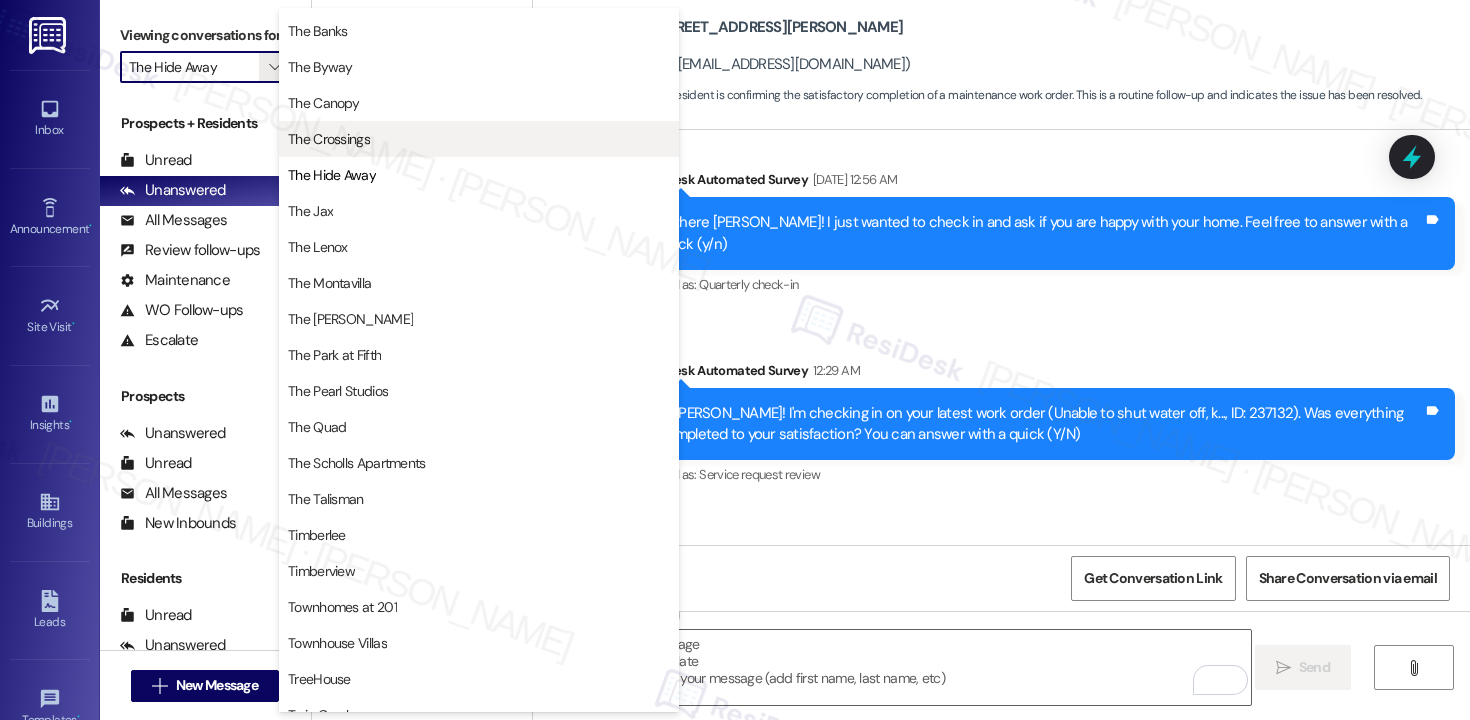 click on "The Crossings" at bounding box center [479, 139] 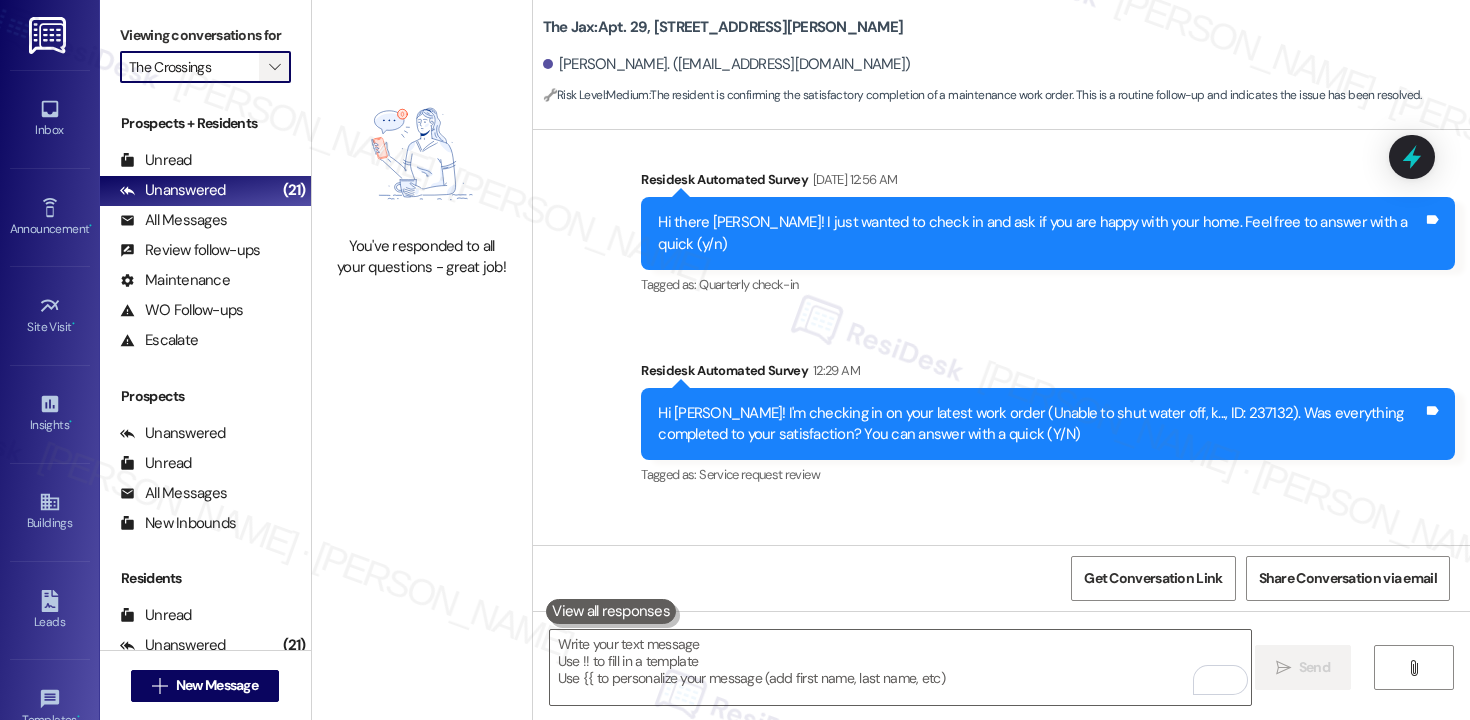 click on "" at bounding box center (274, 67) 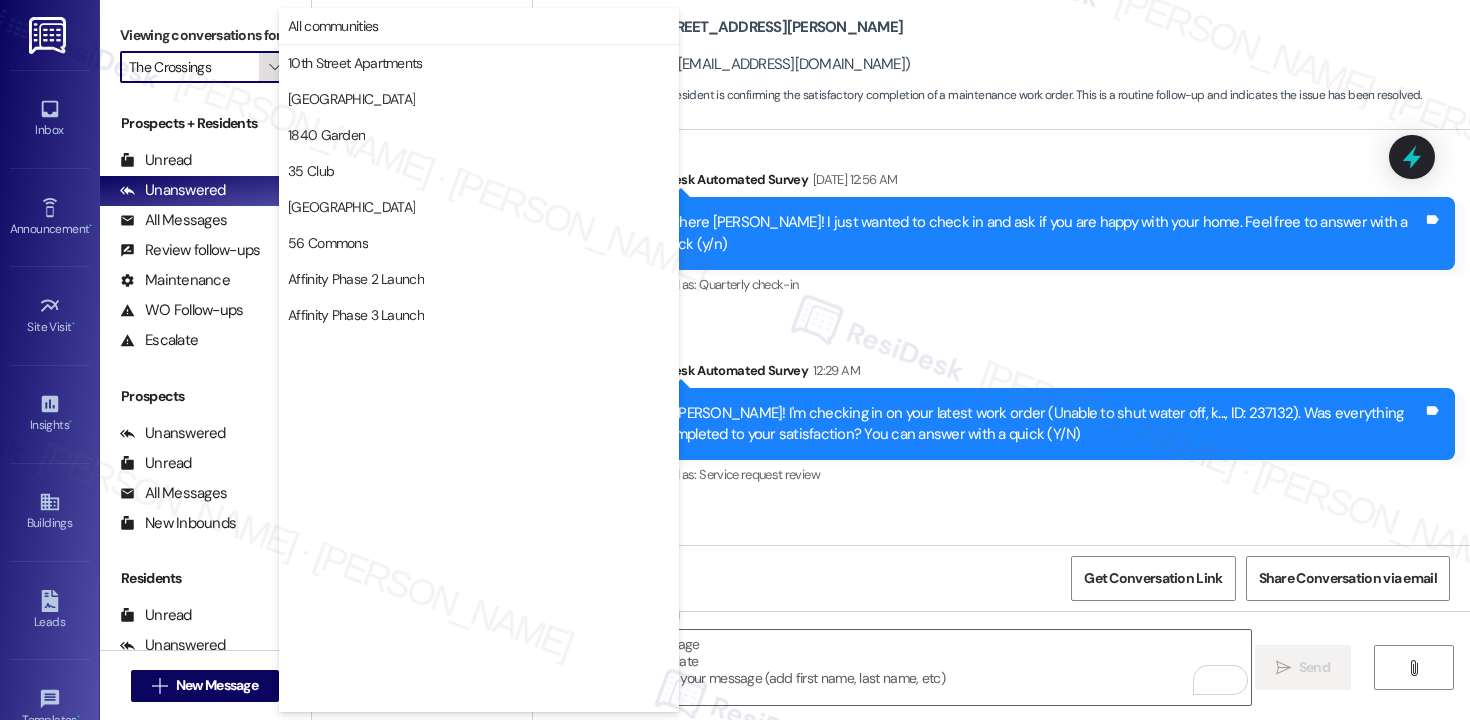 scroll, scrollTop: 3488, scrollLeft: 0, axis: vertical 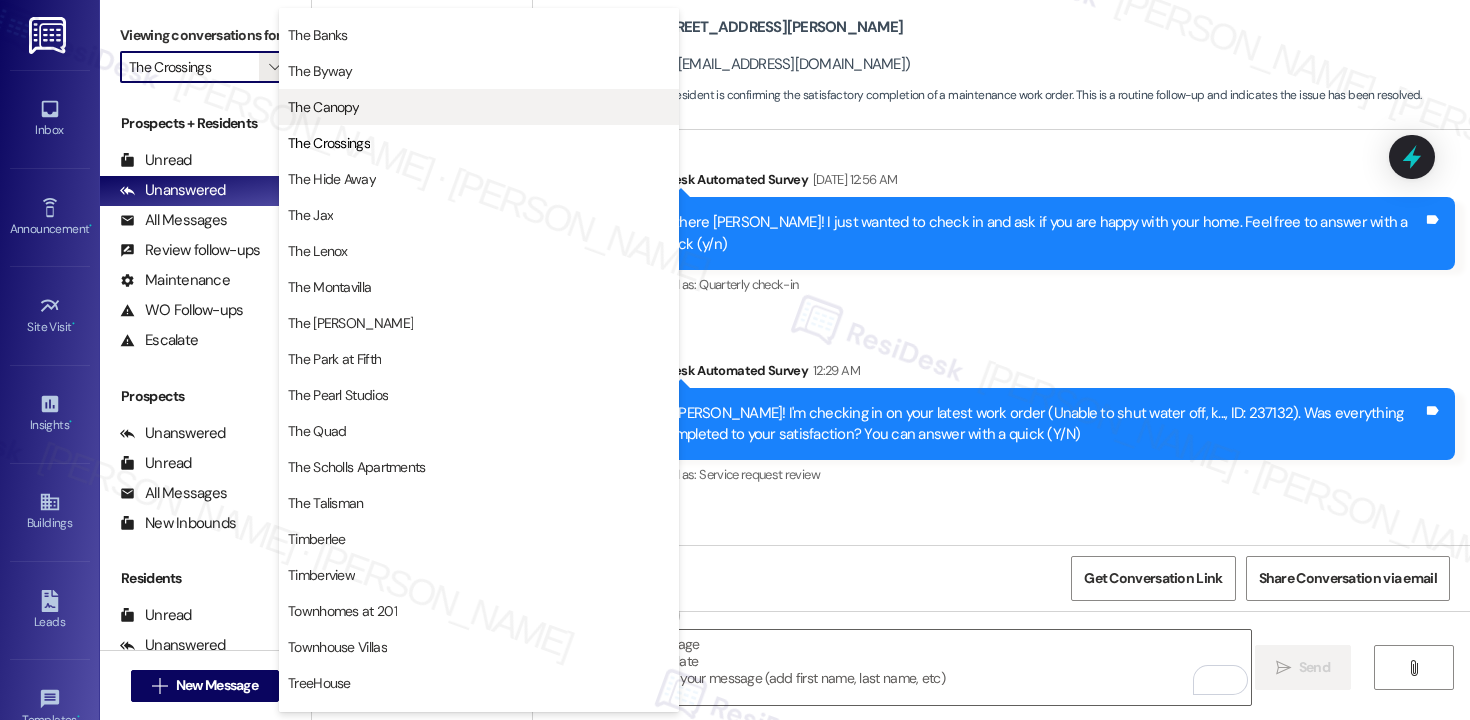 click on "The Canopy" at bounding box center [323, 107] 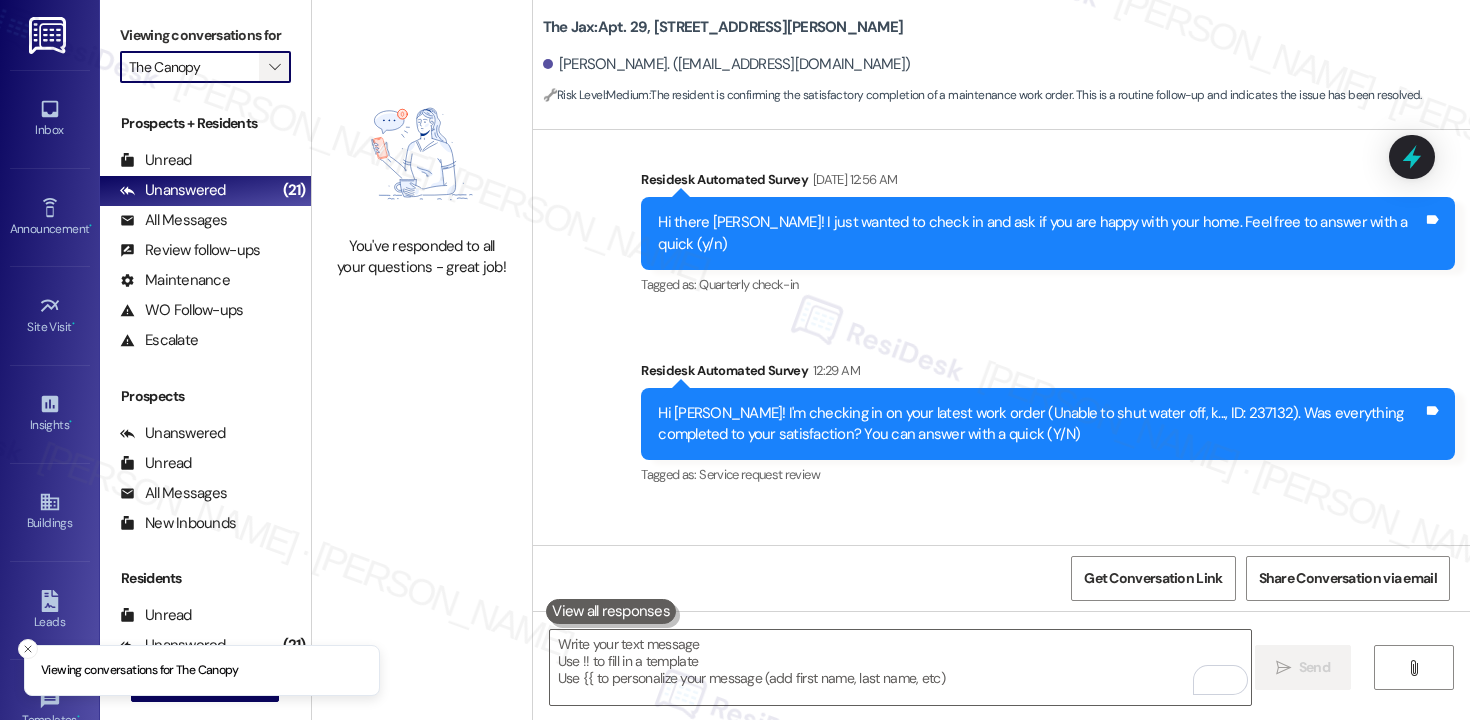click on "" at bounding box center (275, 67) 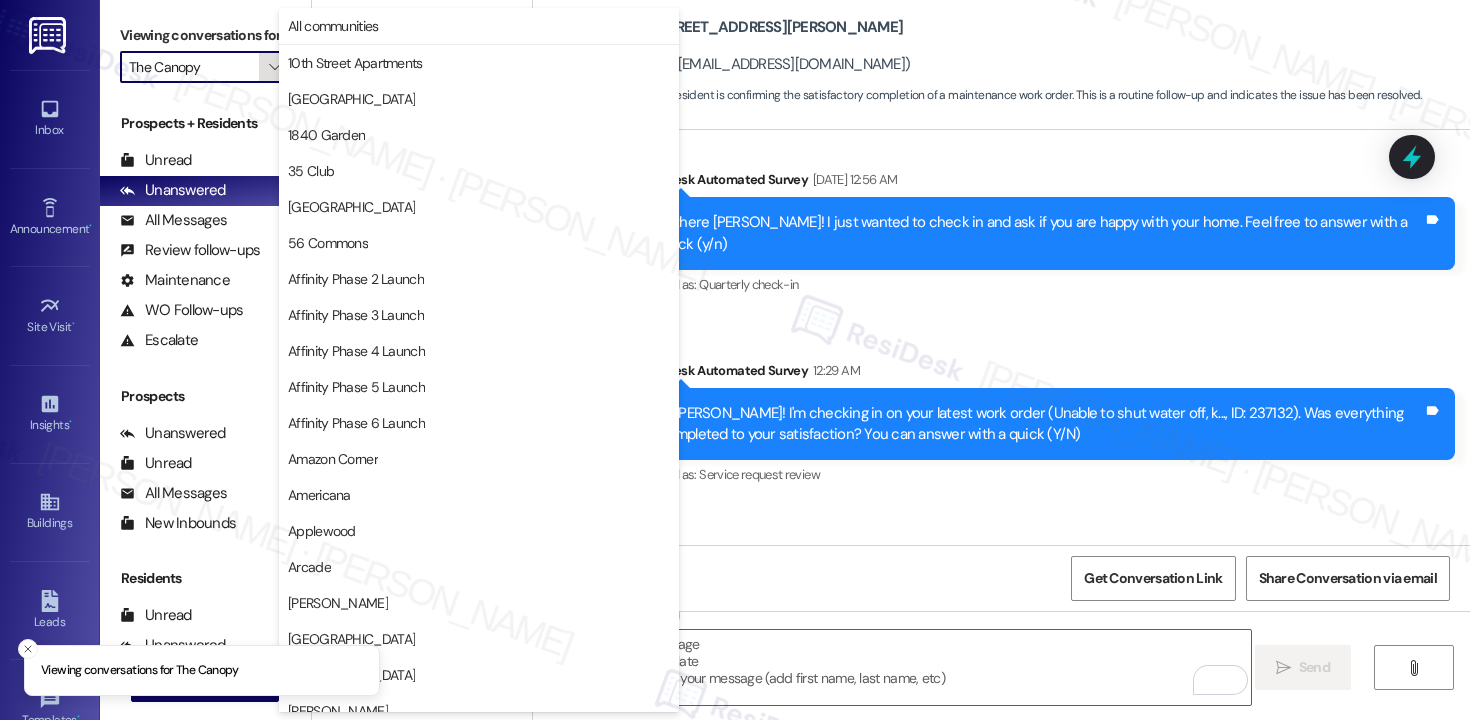 scroll, scrollTop: 3488, scrollLeft: 0, axis: vertical 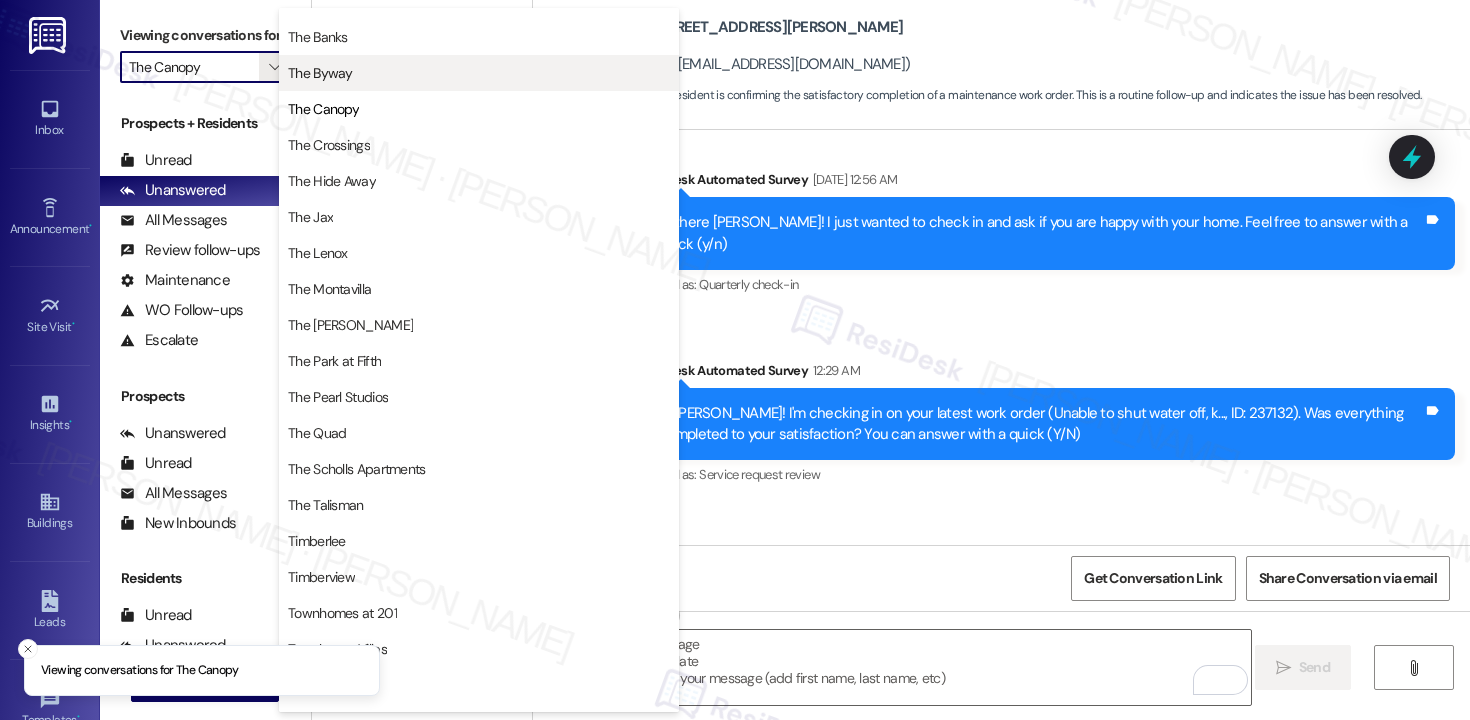 click on "The Byway" at bounding box center [320, 73] 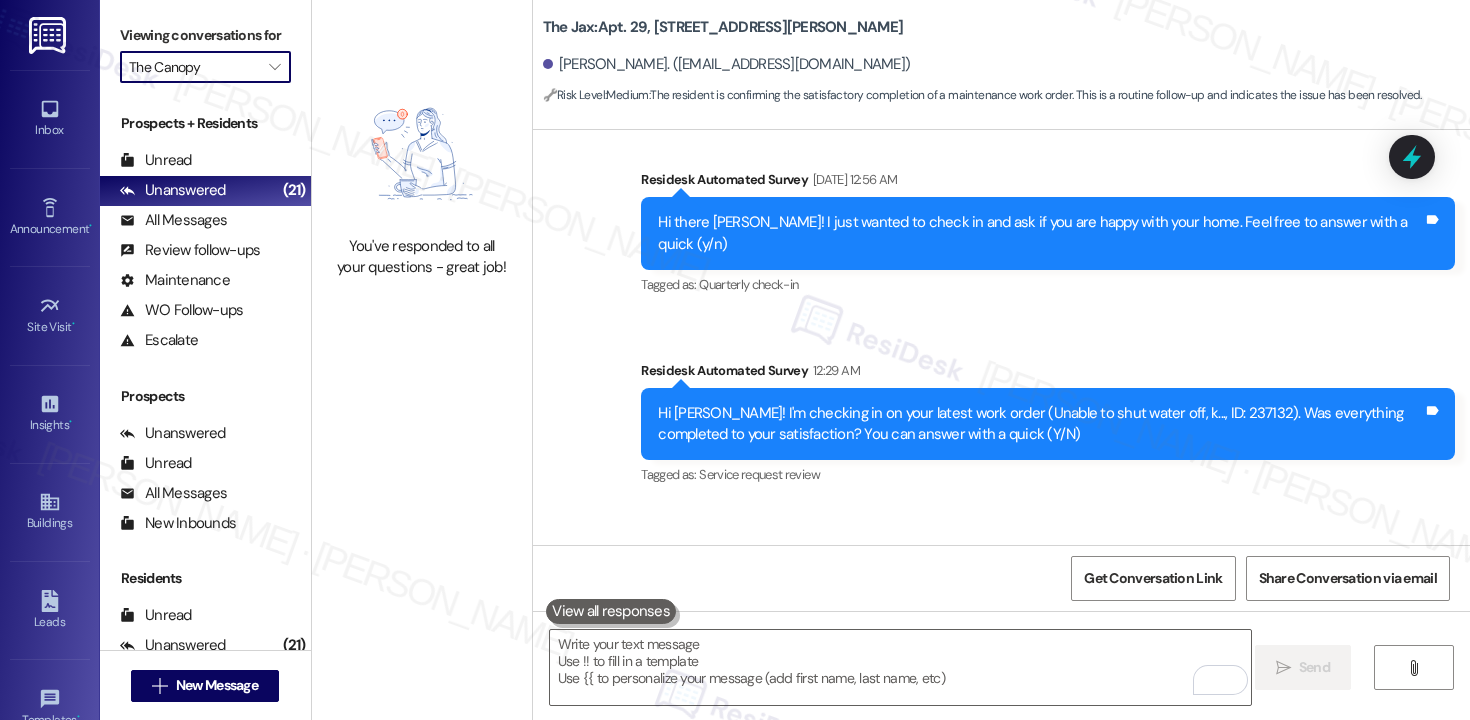 type on "The Byway" 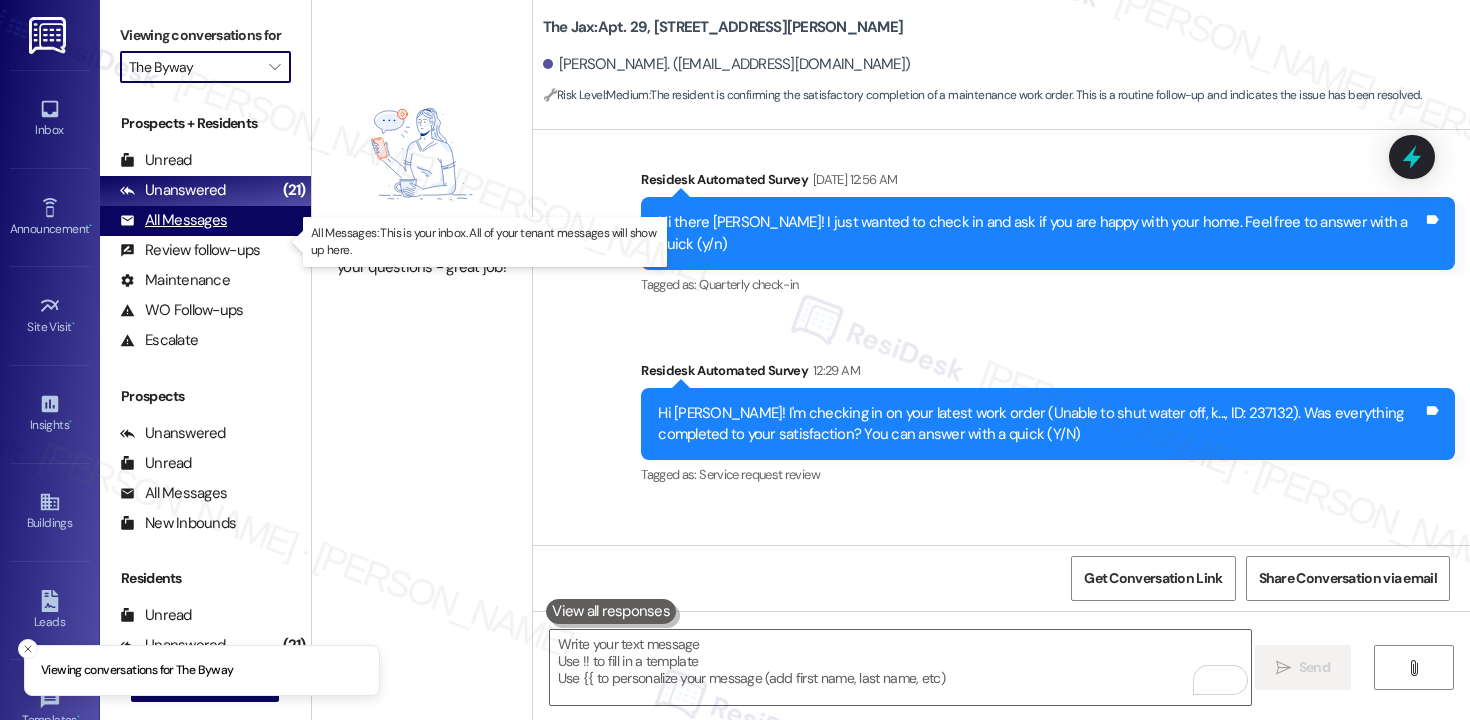 click on "All Messages" at bounding box center [173, 220] 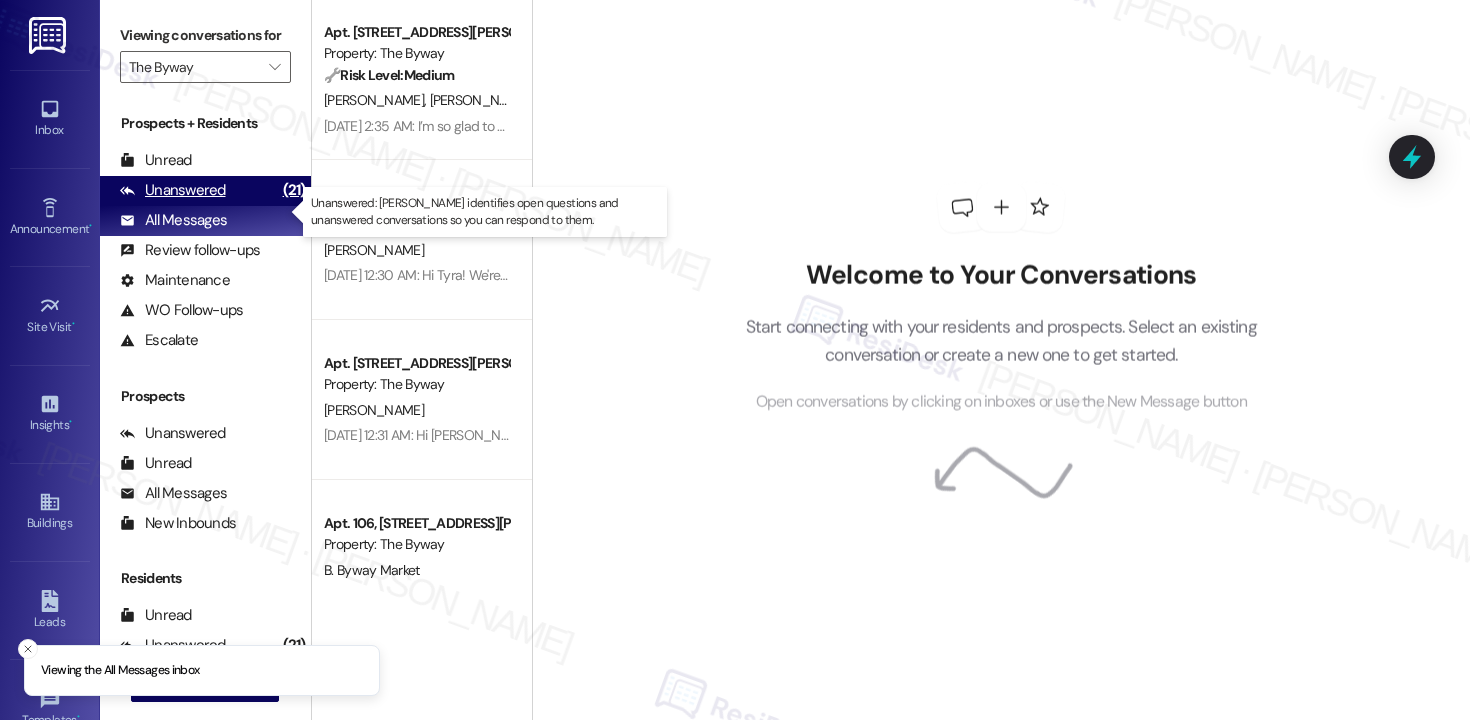 click on "Unanswered" at bounding box center (173, 190) 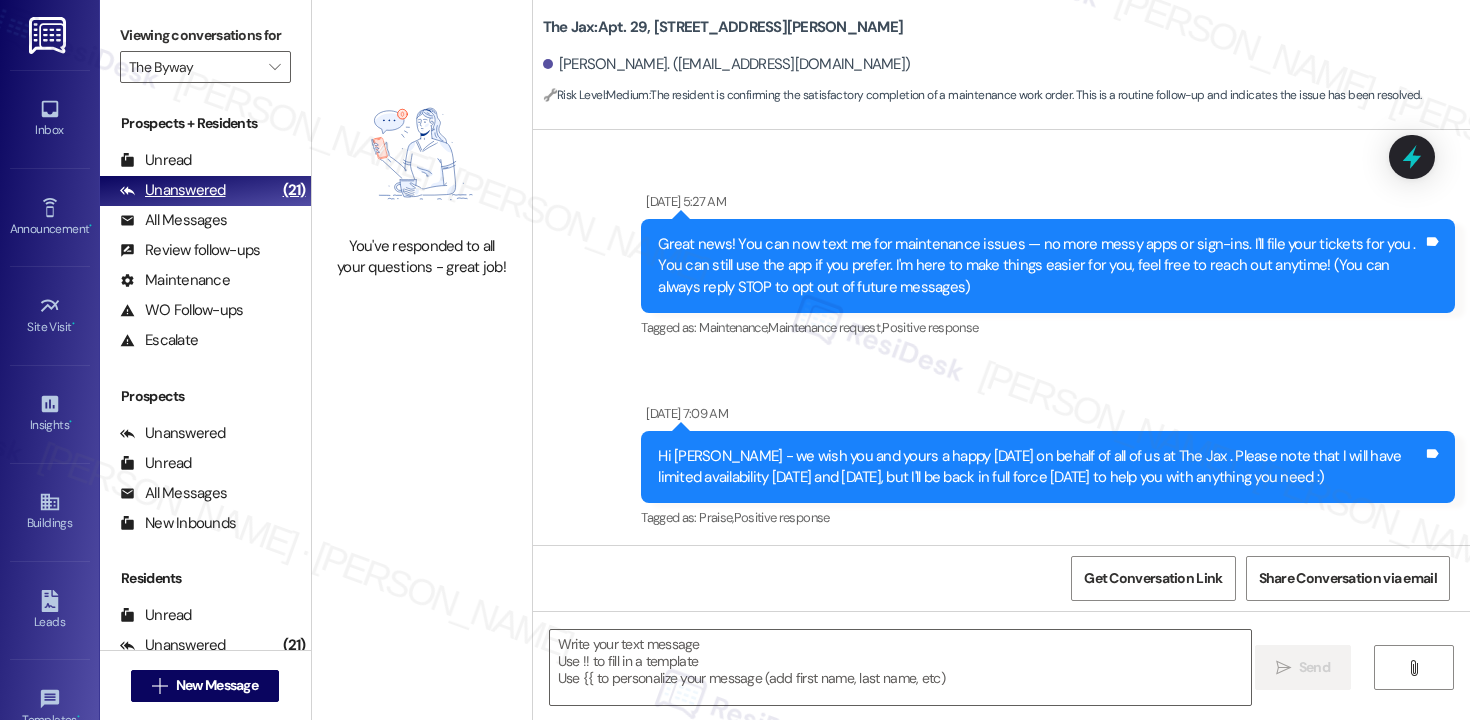 click on "Unanswered" at bounding box center (173, 190) 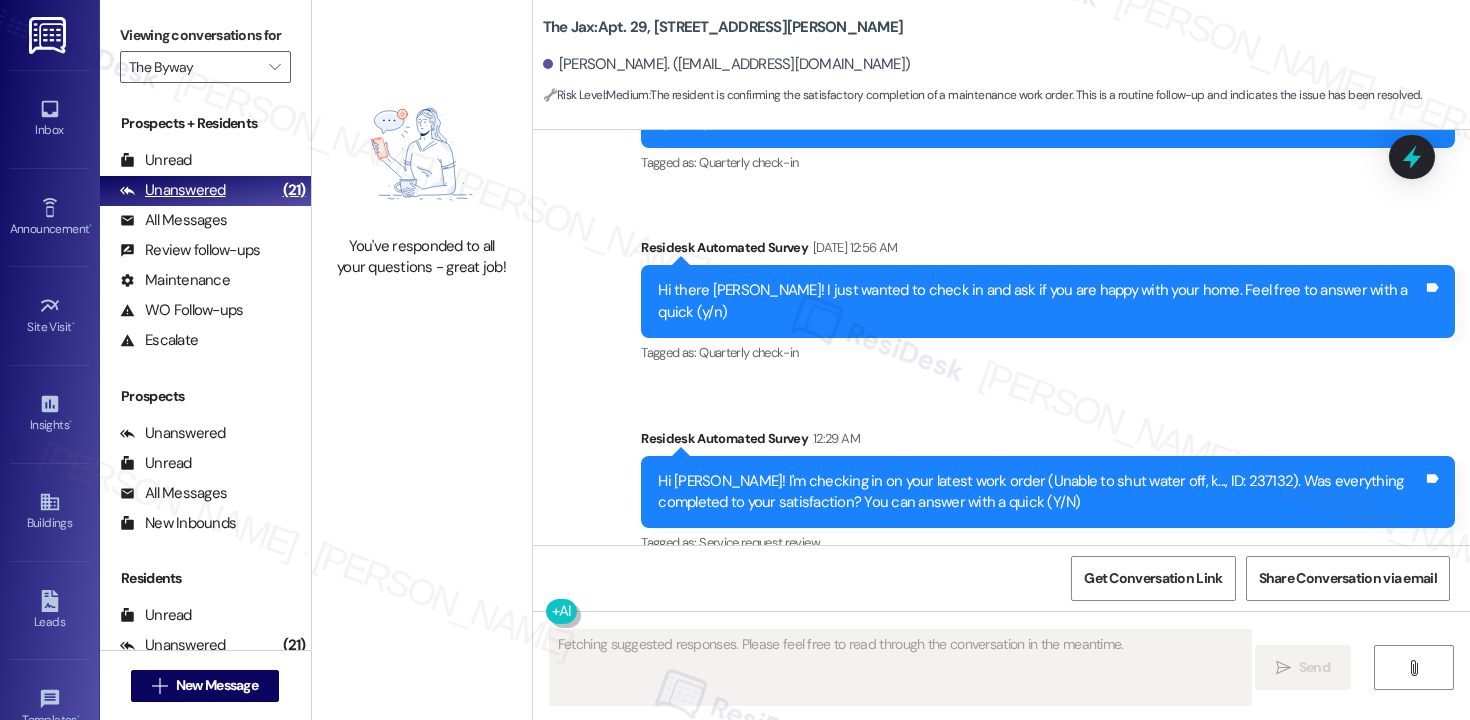 scroll, scrollTop: 3811, scrollLeft: 0, axis: vertical 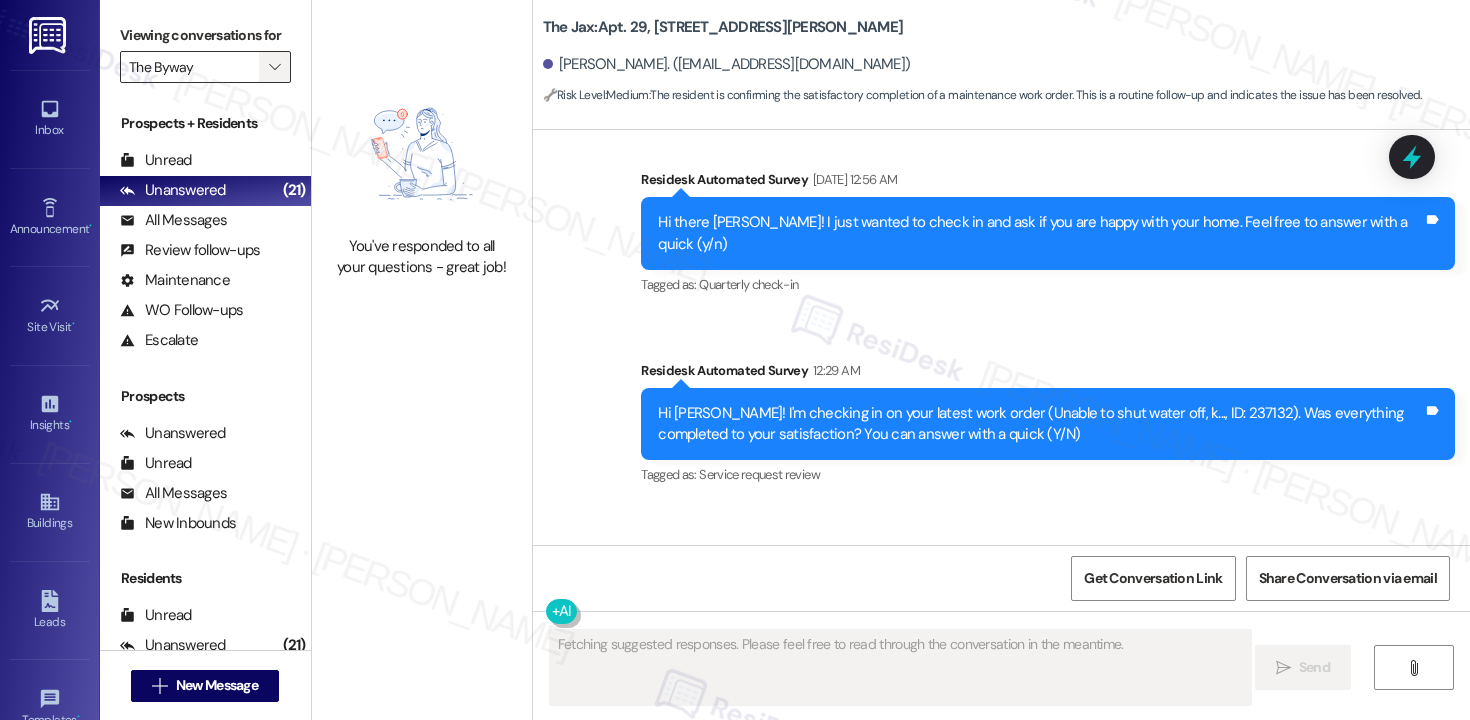 click on "" at bounding box center [274, 67] 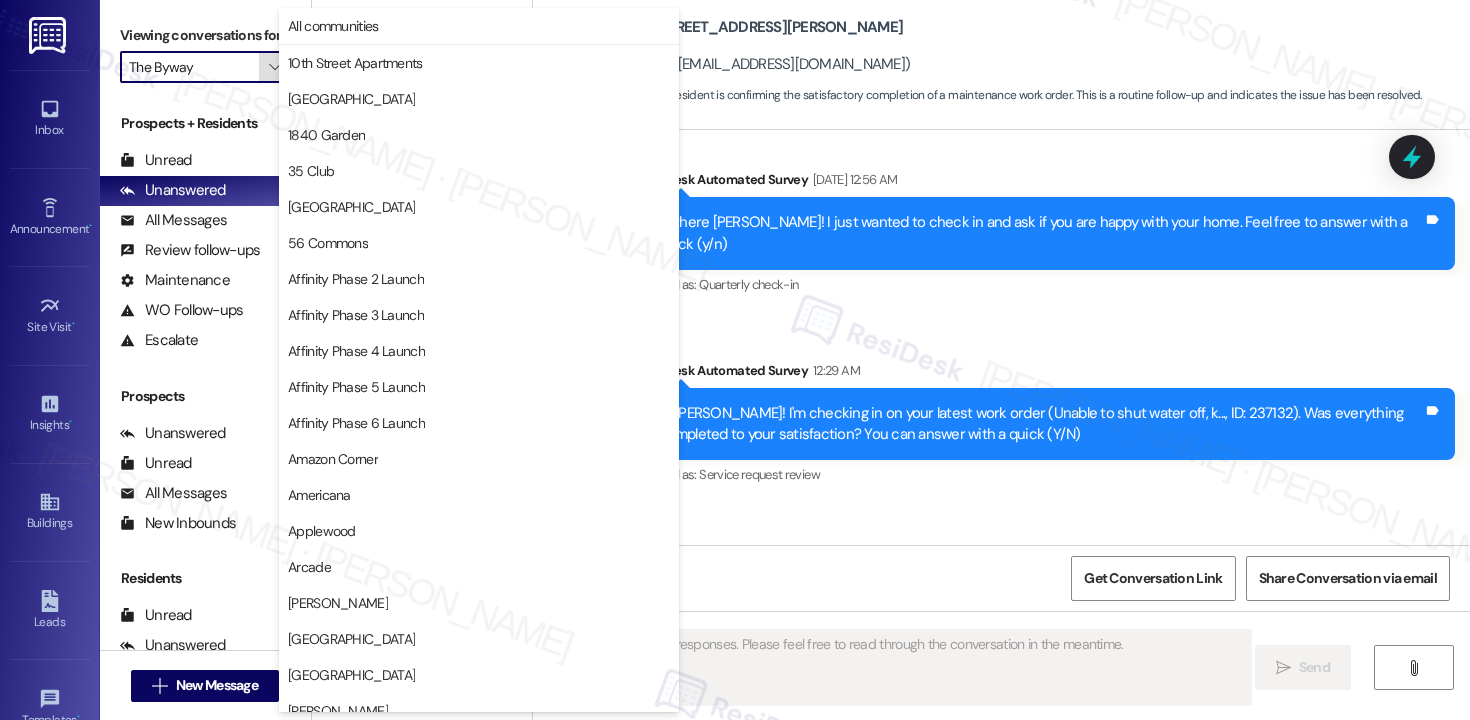 scroll, scrollTop: 3488, scrollLeft: 0, axis: vertical 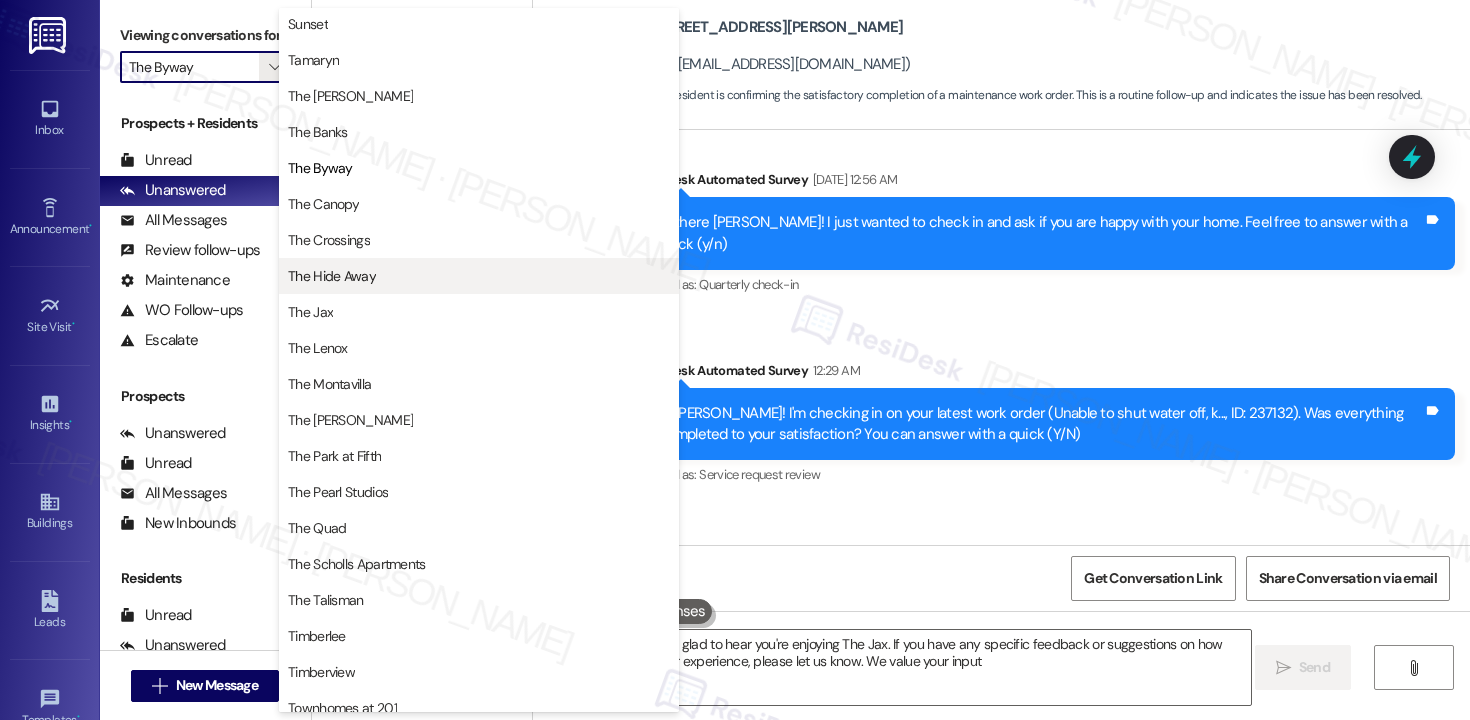 type on "Hi {{first_name}}! I'm glad to hear you're enjoying The Jax. If you have any specific feedback or suggestions on how we can improve your experience, please let us know. We value your input!" 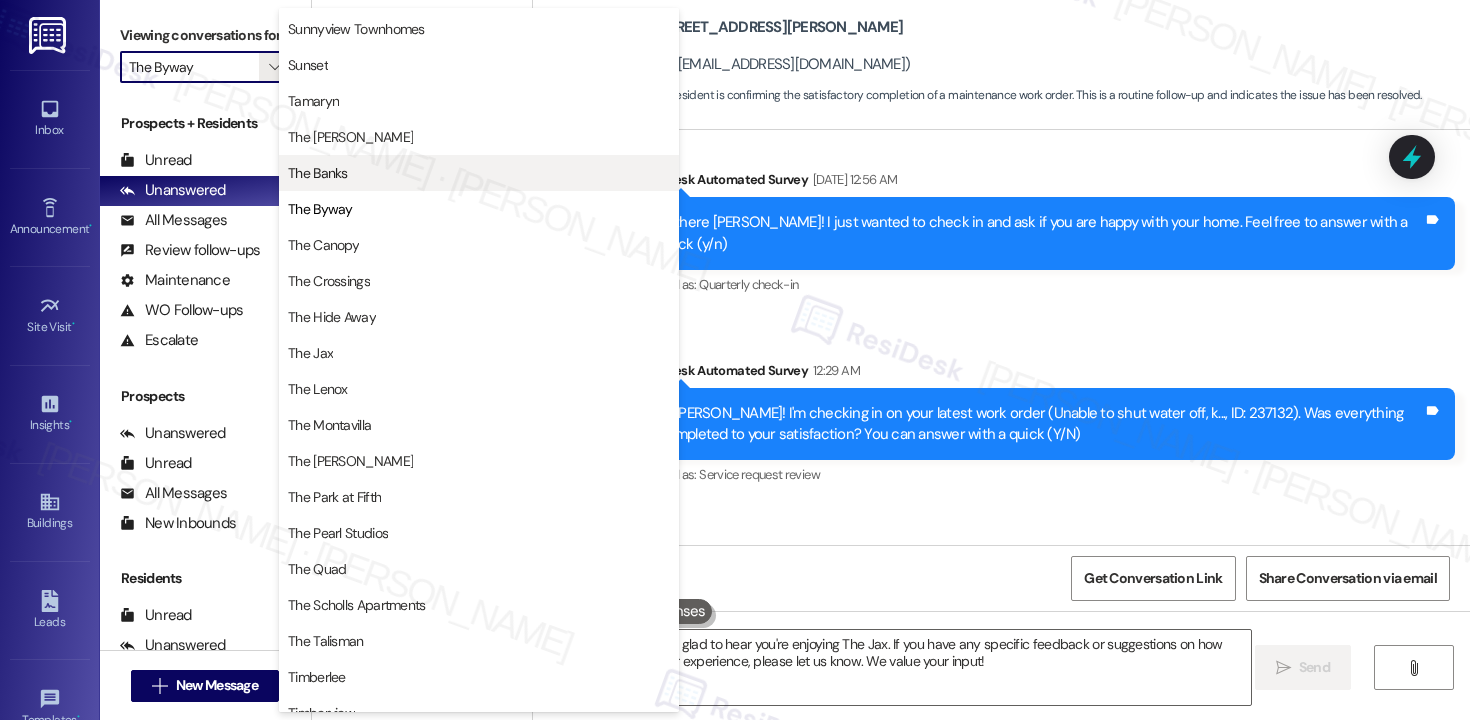 scroll, scrollTop: 3342, scrollLeft: 0, axis: vertical 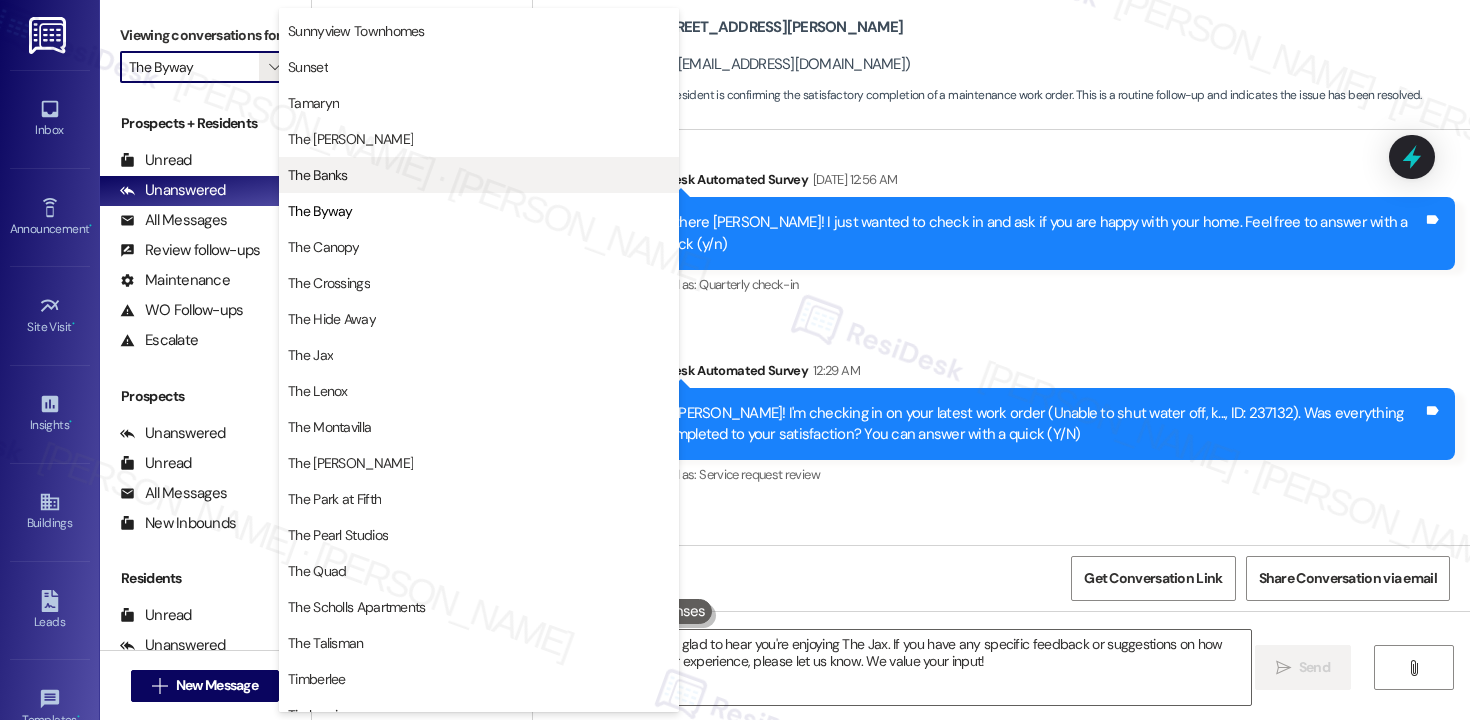 click on "The Banks" at bounding box center (479, 175) 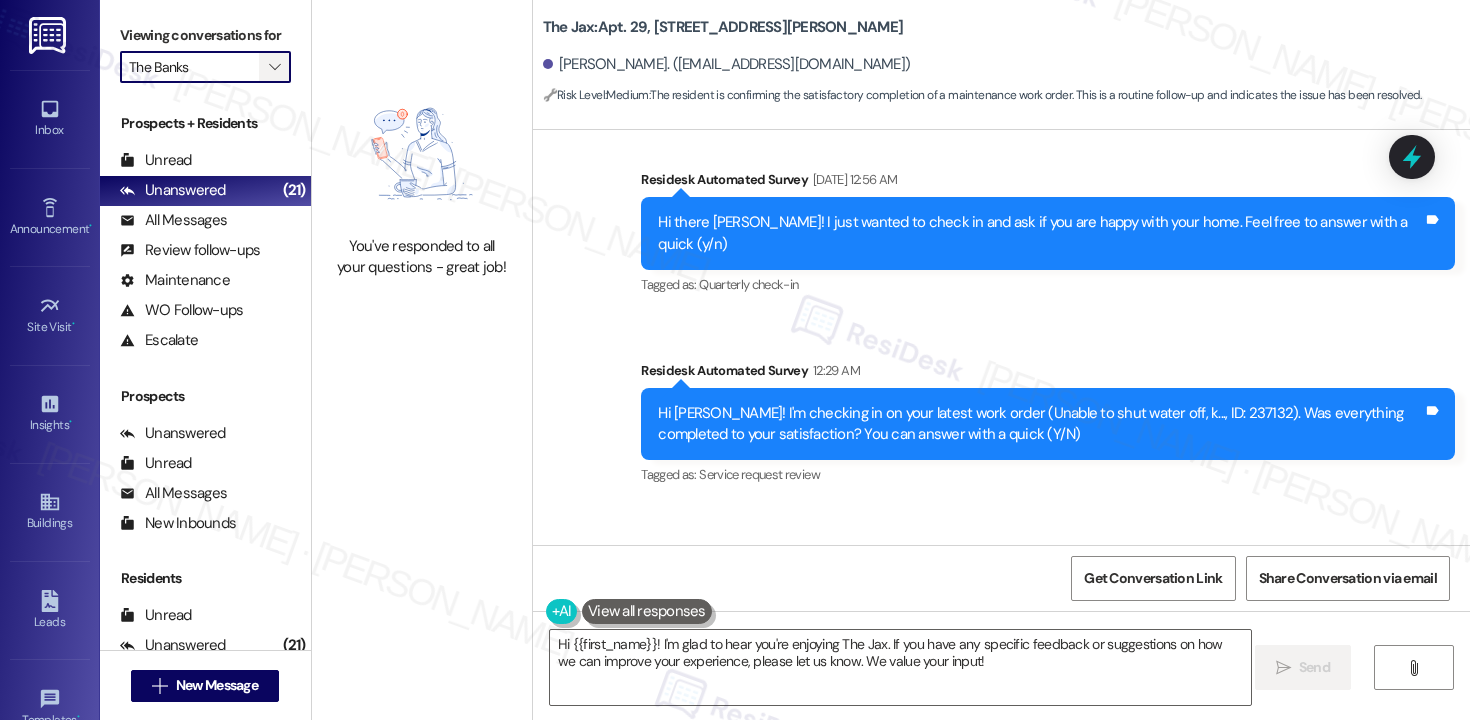 click on "" at bounding box center (274, 67) 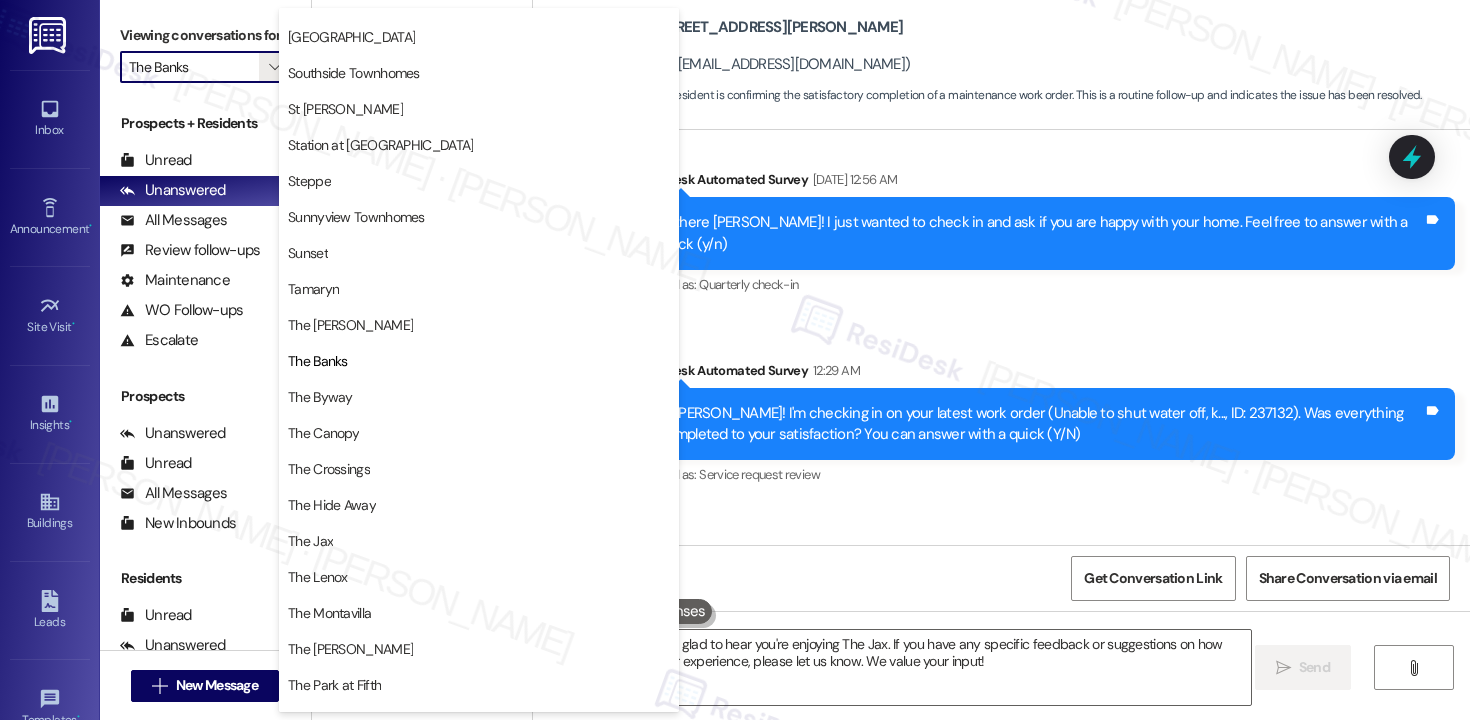 scroll, scrollTop: 3183, scrollLeft: 0, axis: vertical 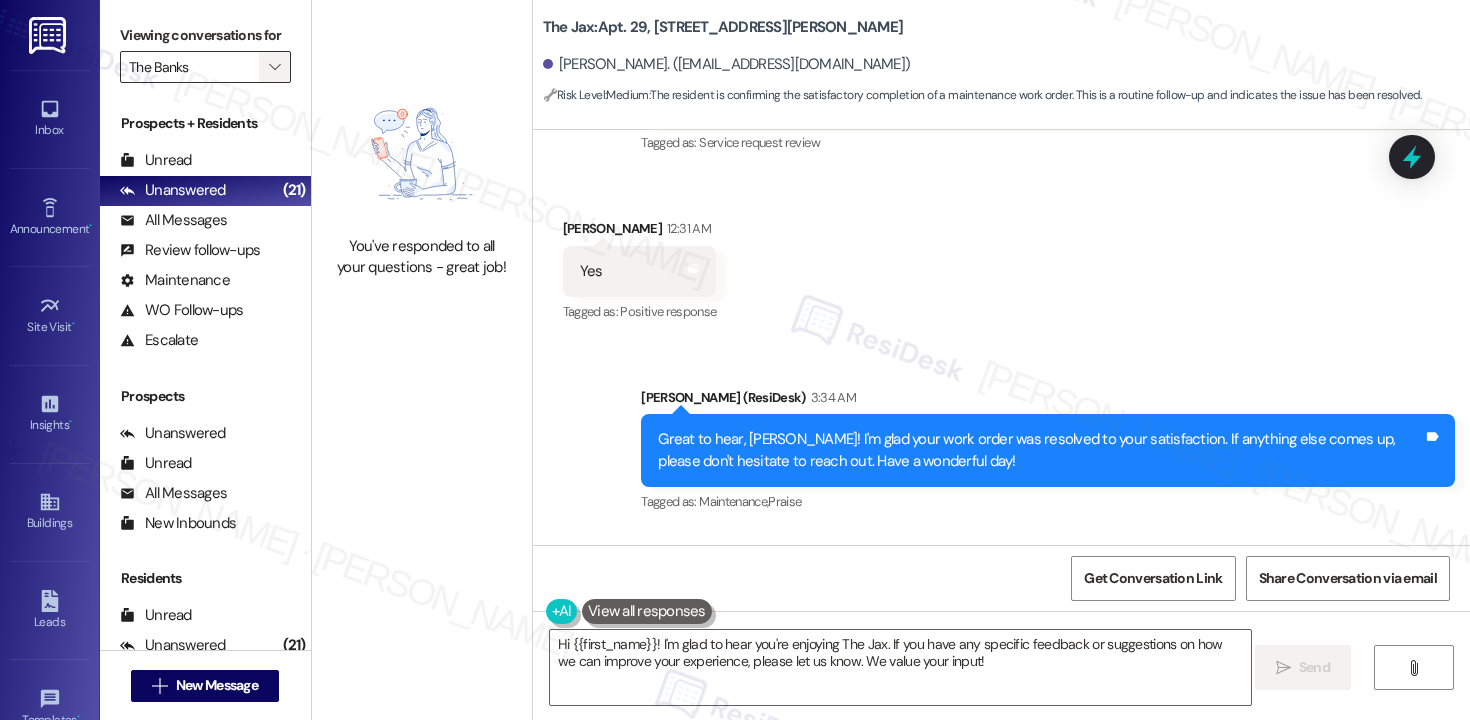 click on "" at bounding box center (274, 67) 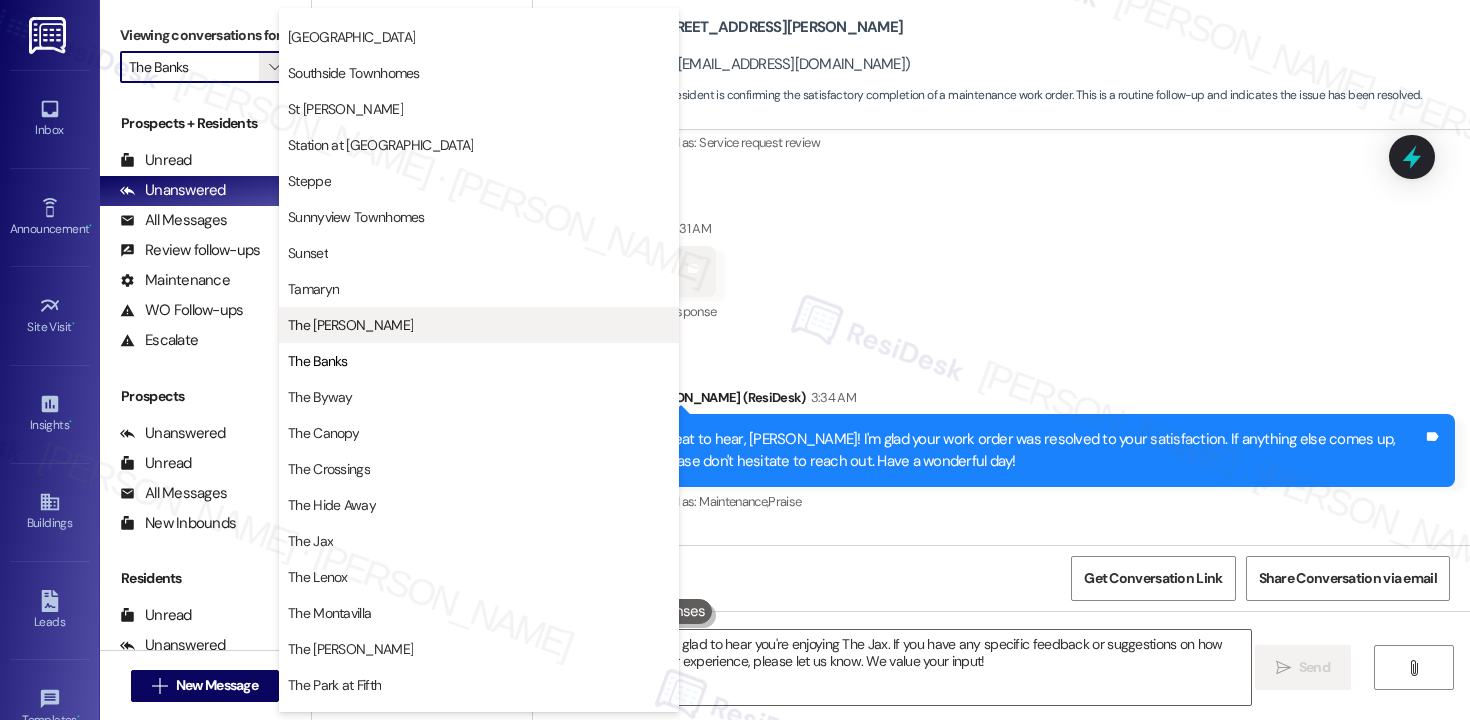 scroll, scrollTop: 3177, scrollLeft: 0, axis: vertical 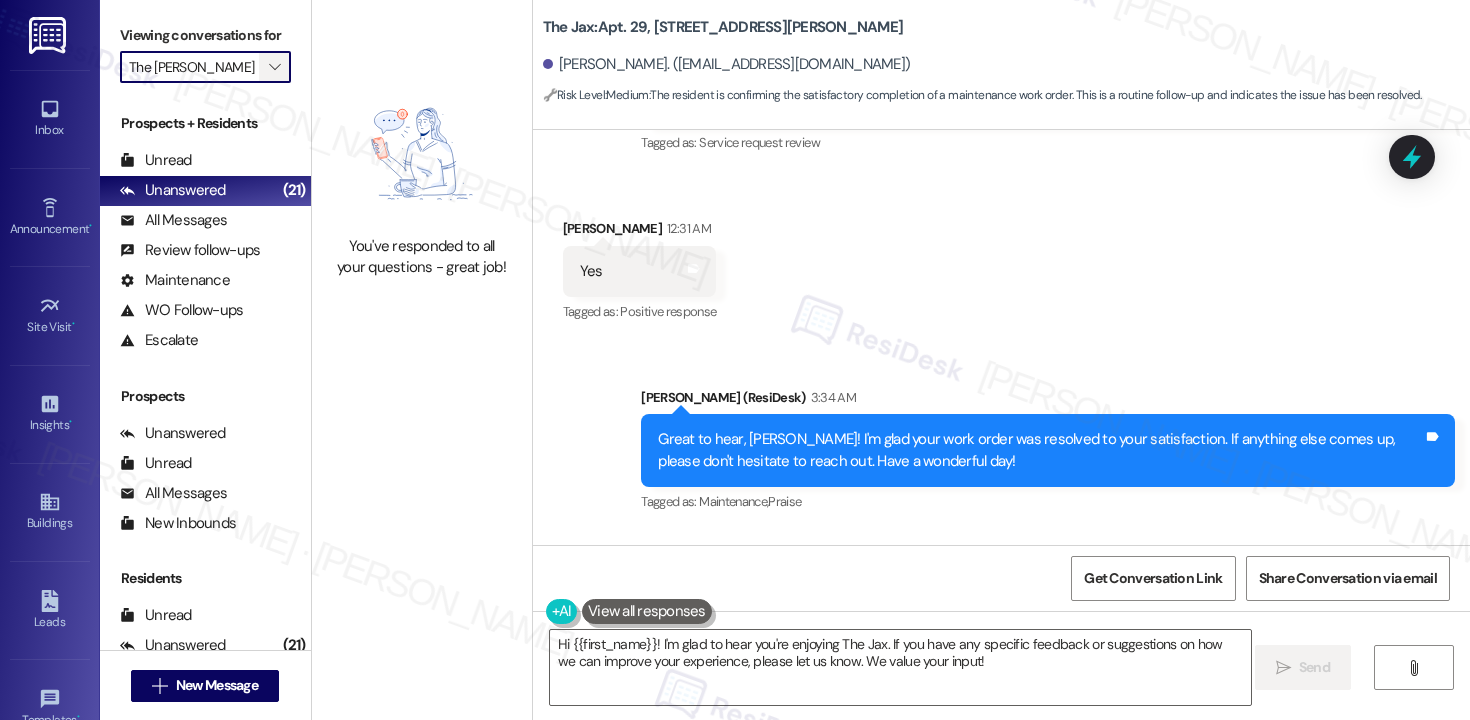 click on "" at bounding box center [274, 67] 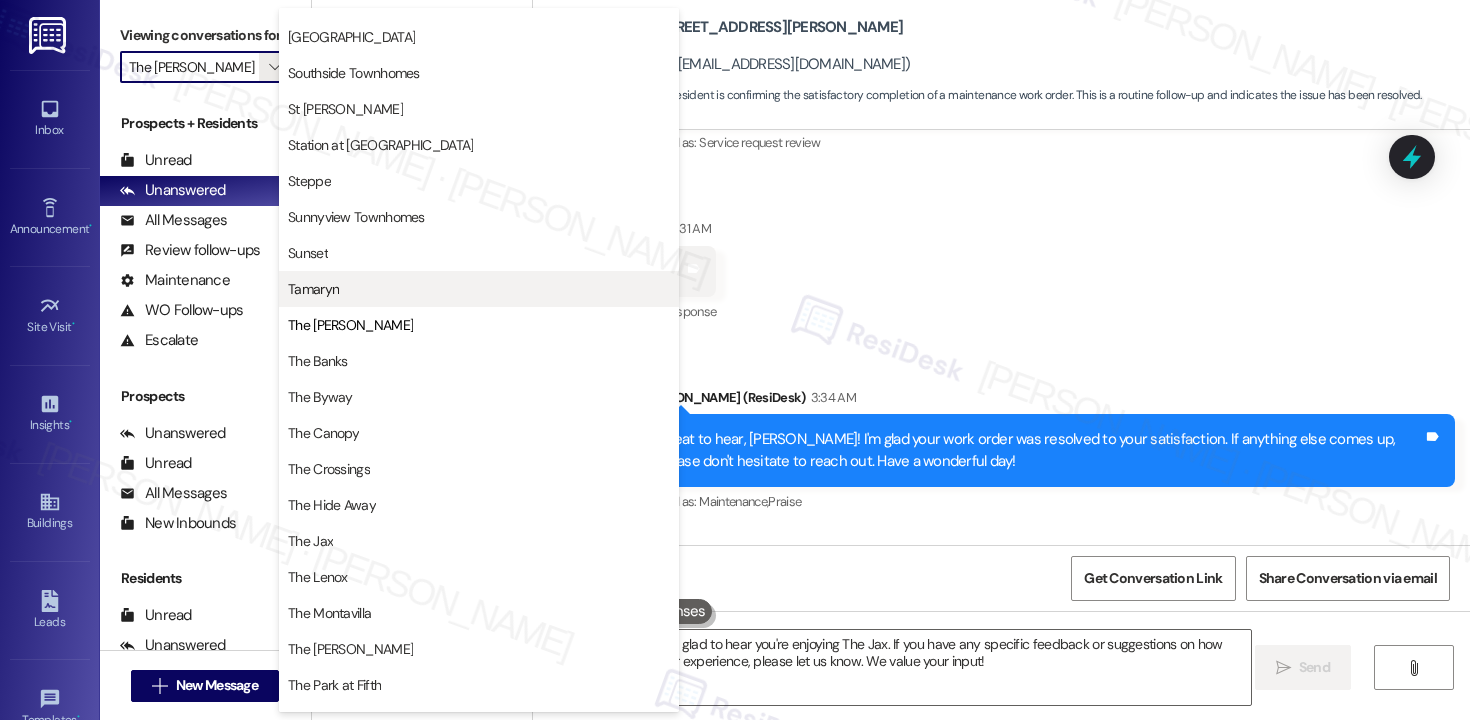 scroll, scrollTop: 3181, scrollLeft: 0, axis: vertical 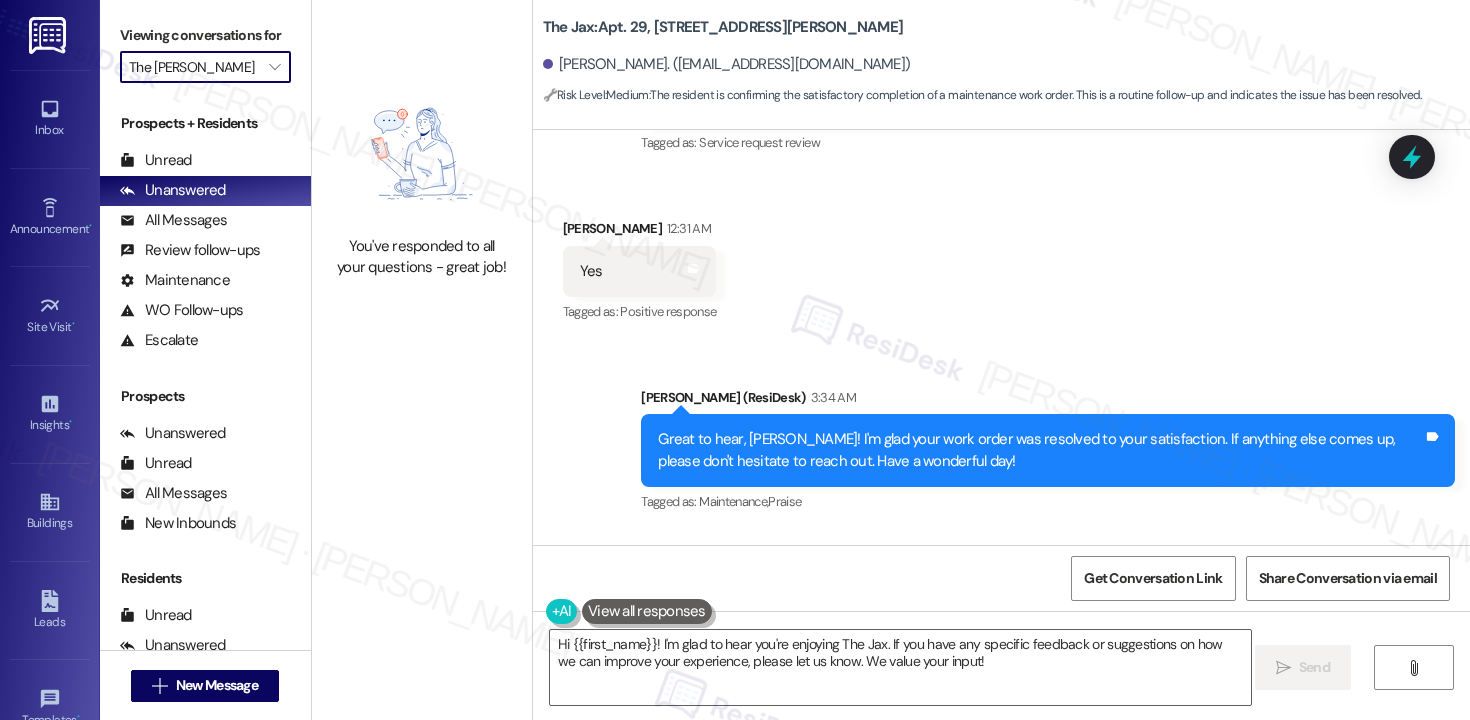type on "Tamaryn" 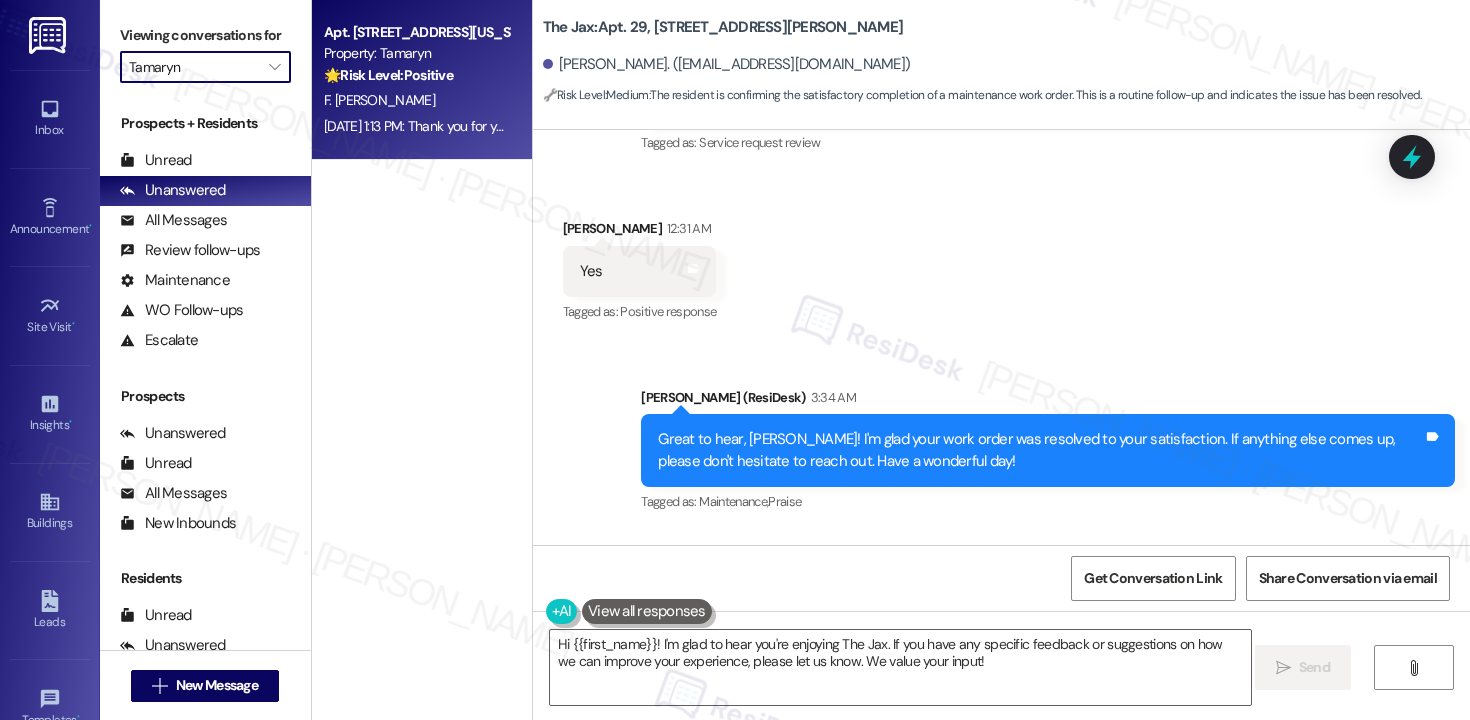 click on "F. [PERSON_NAME]" at bounding box center (416, 100) 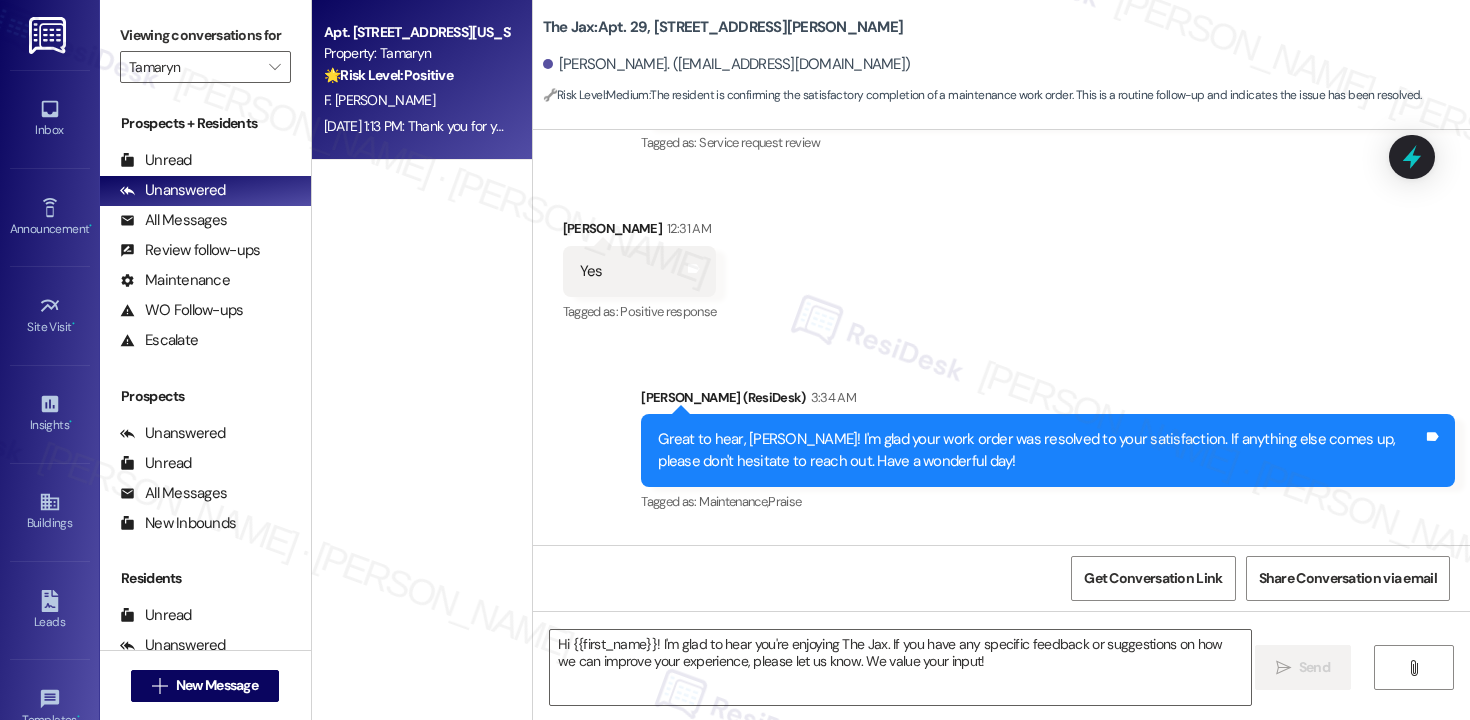 type on "Fetching suggested responses. Please feel free to read through the conversation in the meantime." 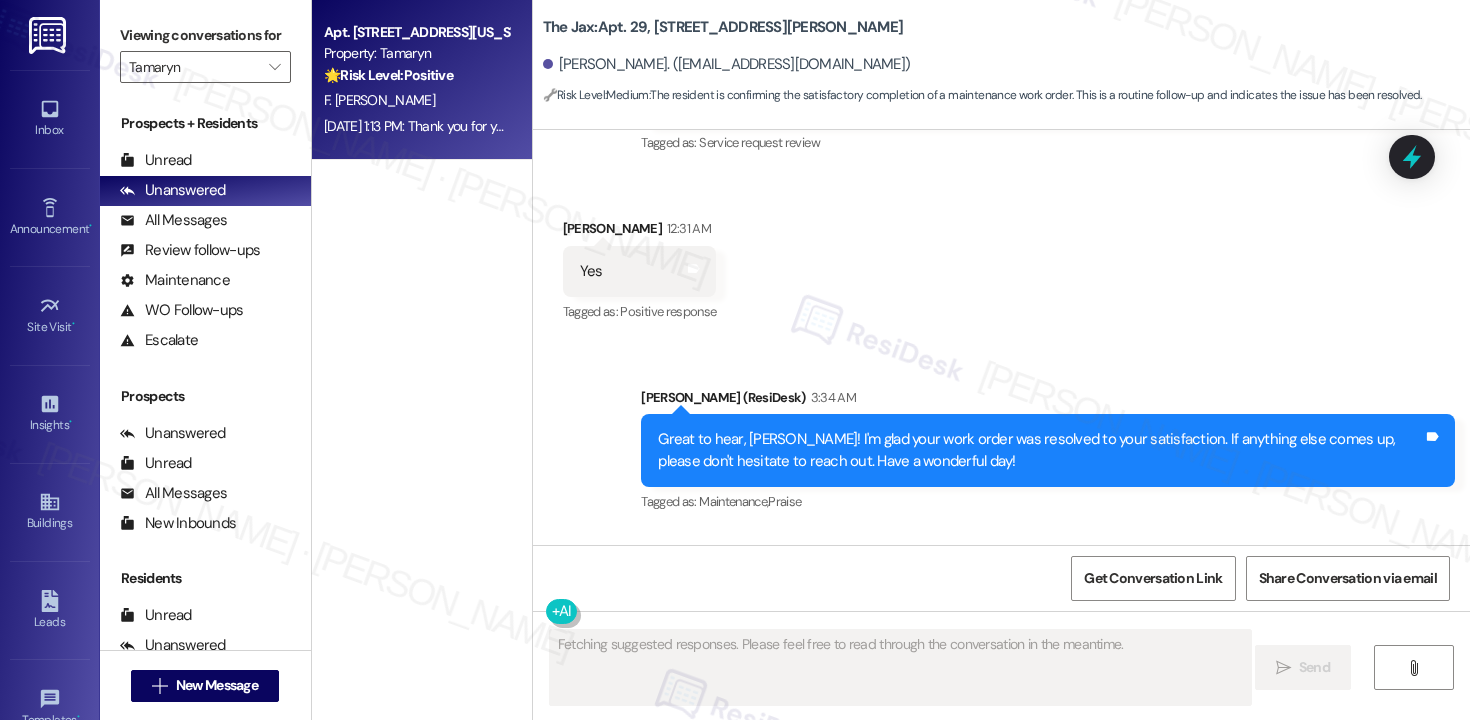 click on "F. [PERSON_NAME]" at bounding box center [416, 100] 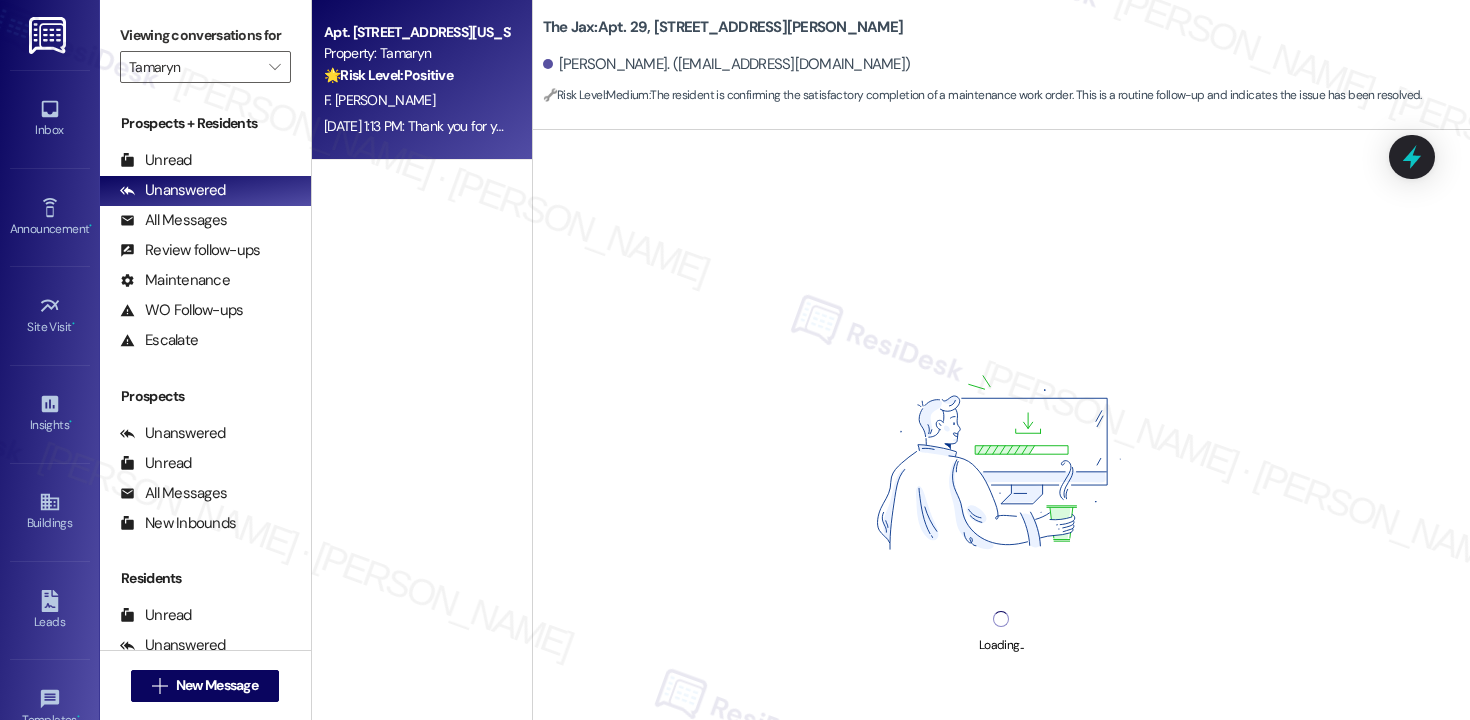 click on "F. [PERSON_NAME]" at bounding box center [416, 100] 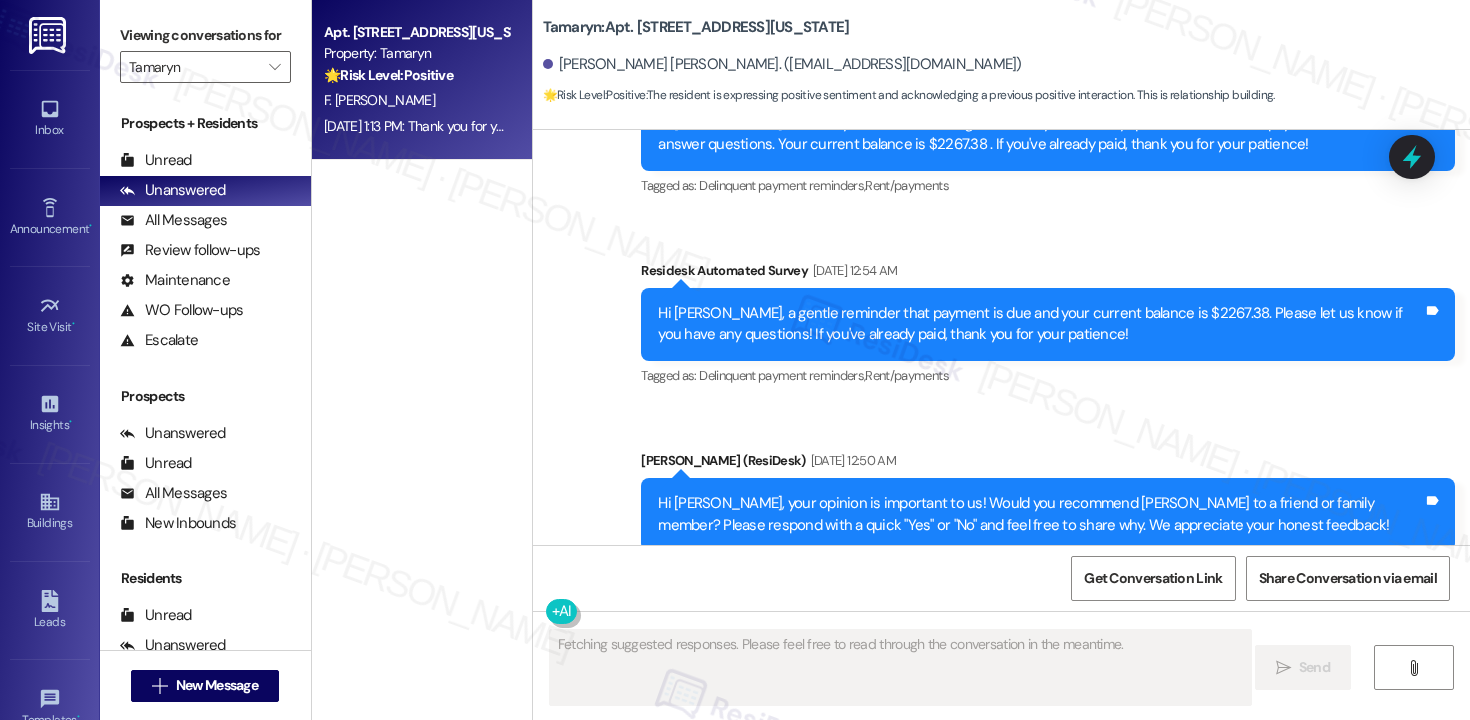 scroll, scrollTop: 9603, scrollLeft: 0, axis: vertical 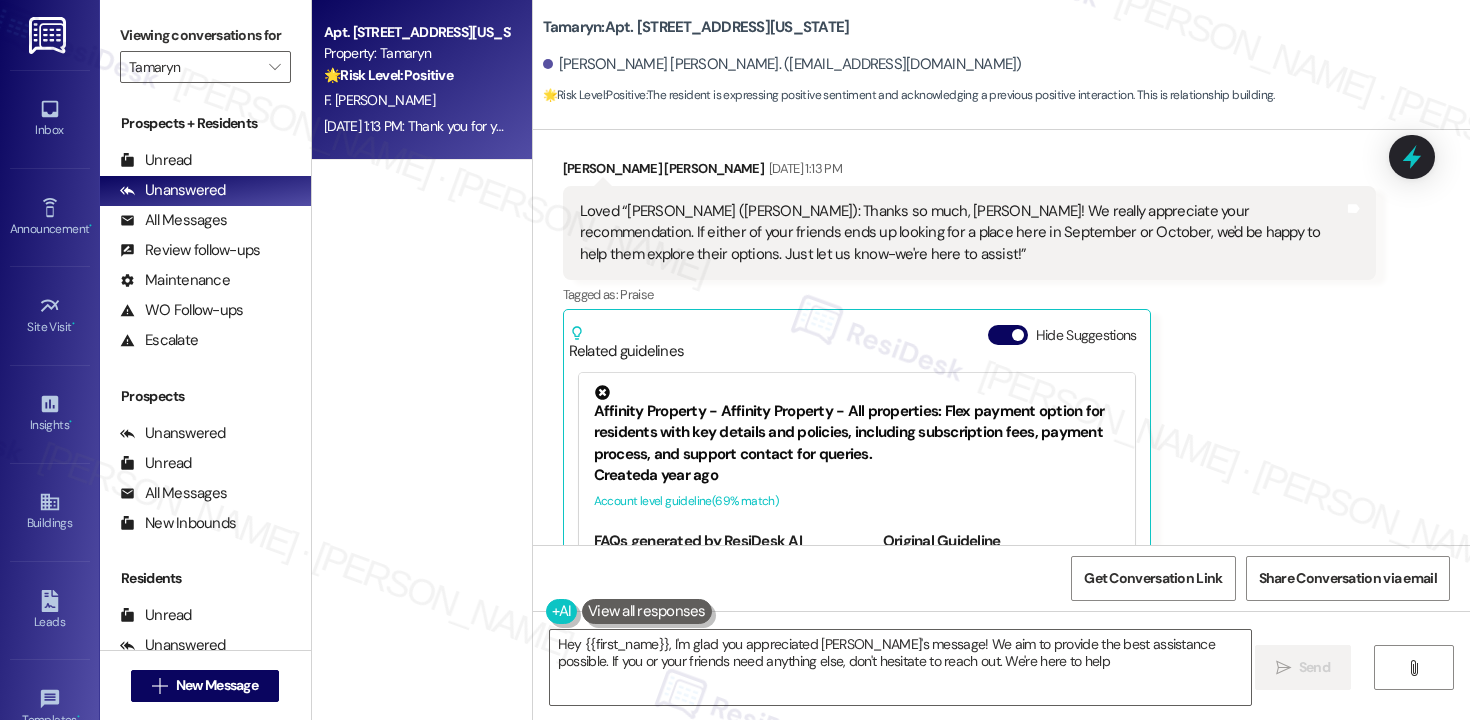 type on "Hey {{first_name}}, I'm glad you appreciated [PERSON_NAME]'s message! We aim to provide the best assistance possible. If you or your friends need anything else, don't hesitate to reach out. We're here to help!" 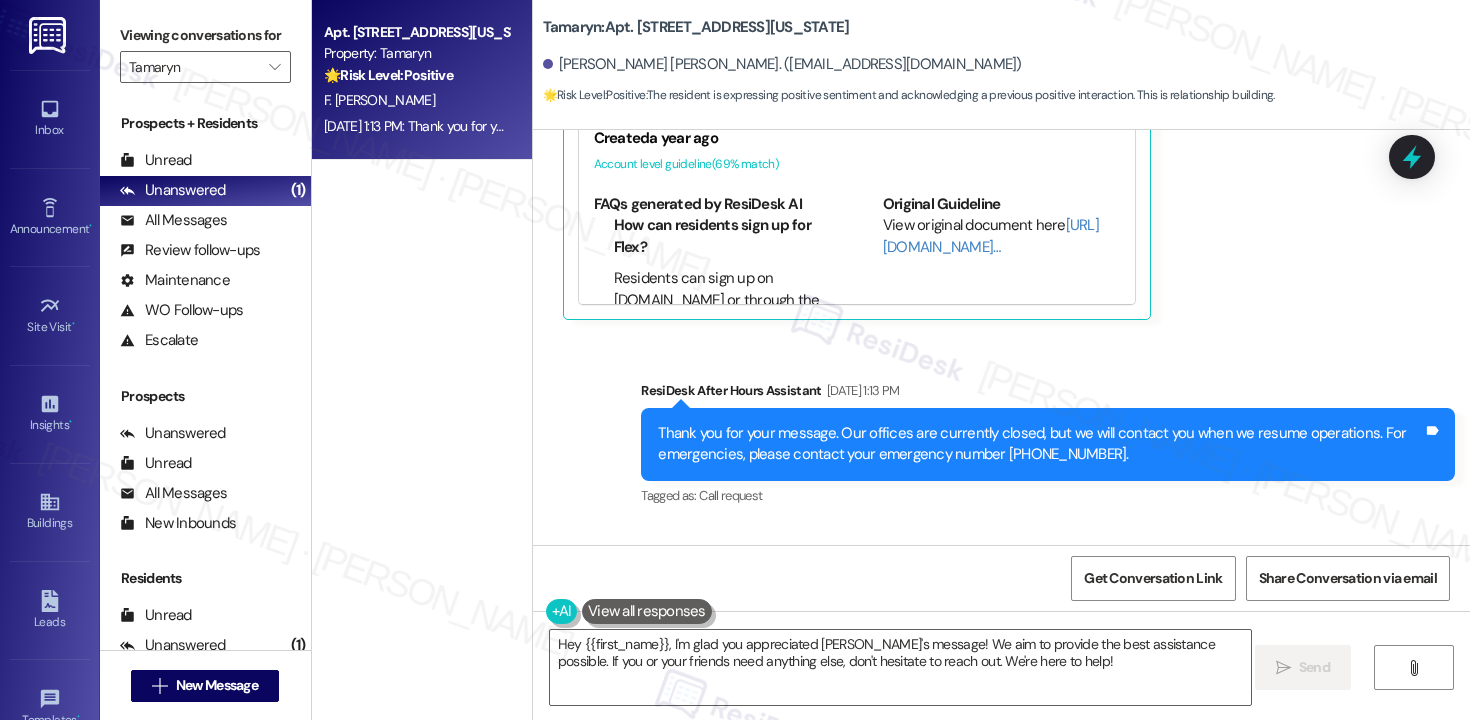 scroll, scrollTop: 9978, scrollLeft: 0, axis: vertical 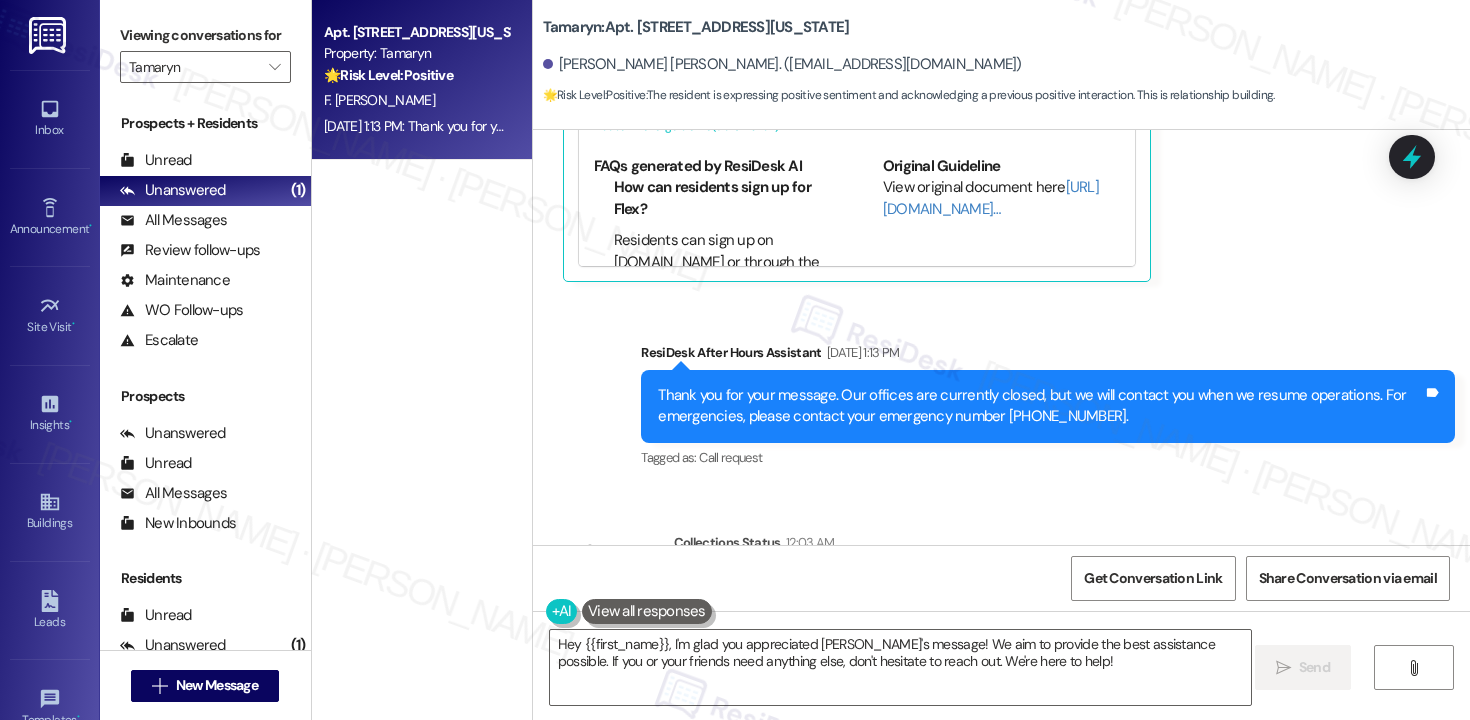 click on "[PERSON_NAME] [PERSON_NAME] has an outstanding balance of $2267.38 for [PERSON_NAME]  (as of [DATE])" at bounding box center [1025, 596] 